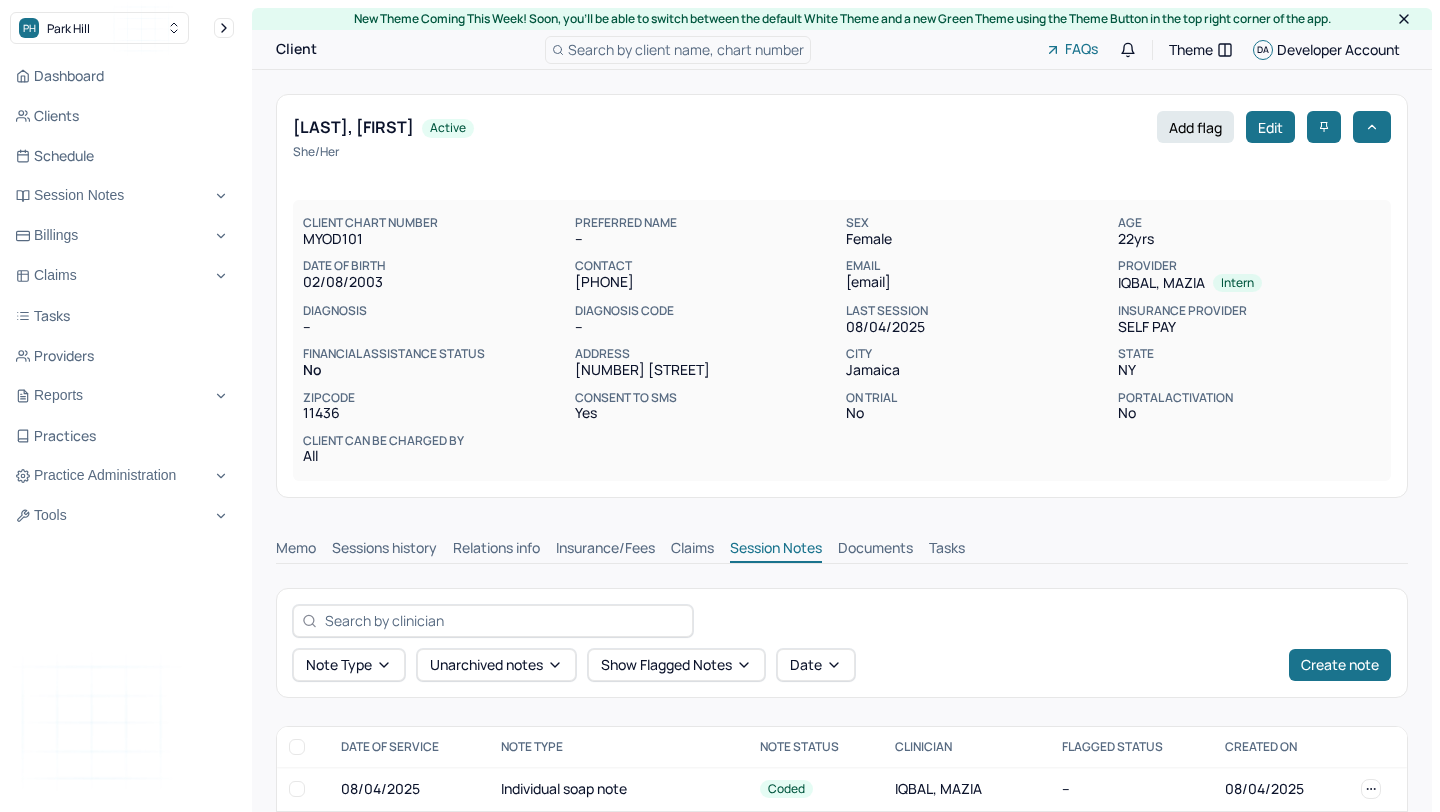scroll, scrollTop: 276, scrollLeft: 0, axis: vertical 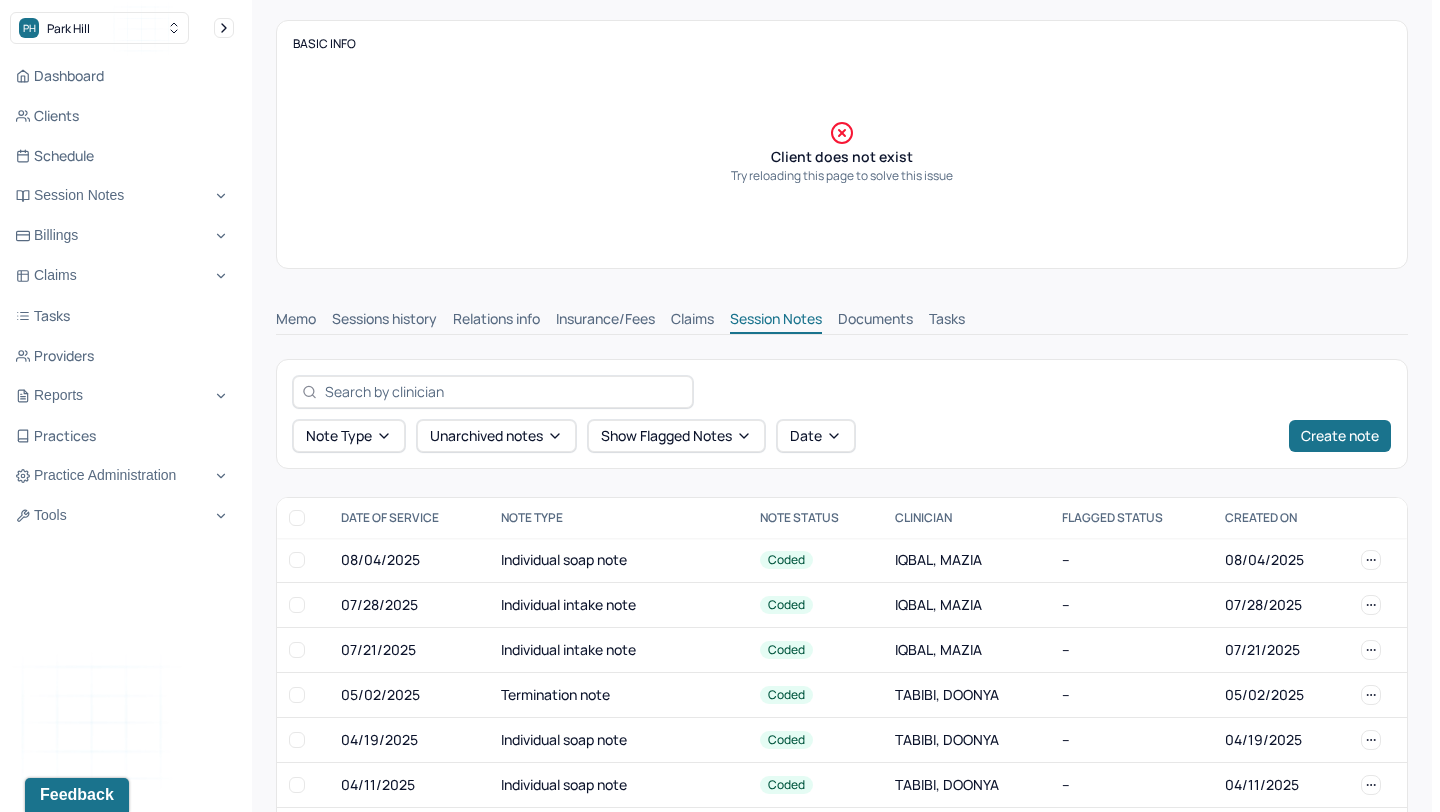 click on "BASIC INFO Client does not exist Try reloading this page to solve this issue" at bounding box center [842, 144] 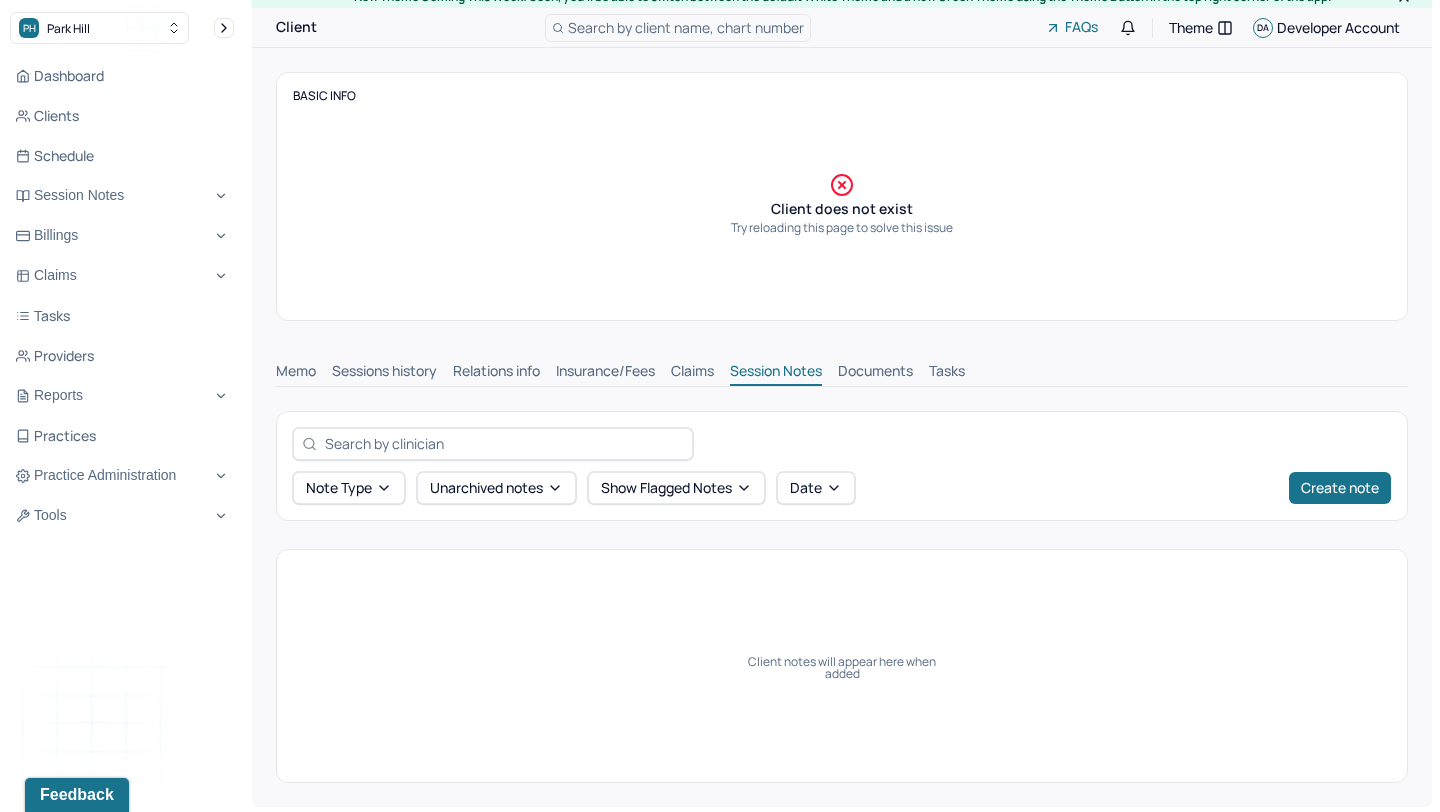 click on "Memo Sessions history Relations info Insurance/Fees Claims Session Notes Documents Tasks" at bounding box center (842, 366) 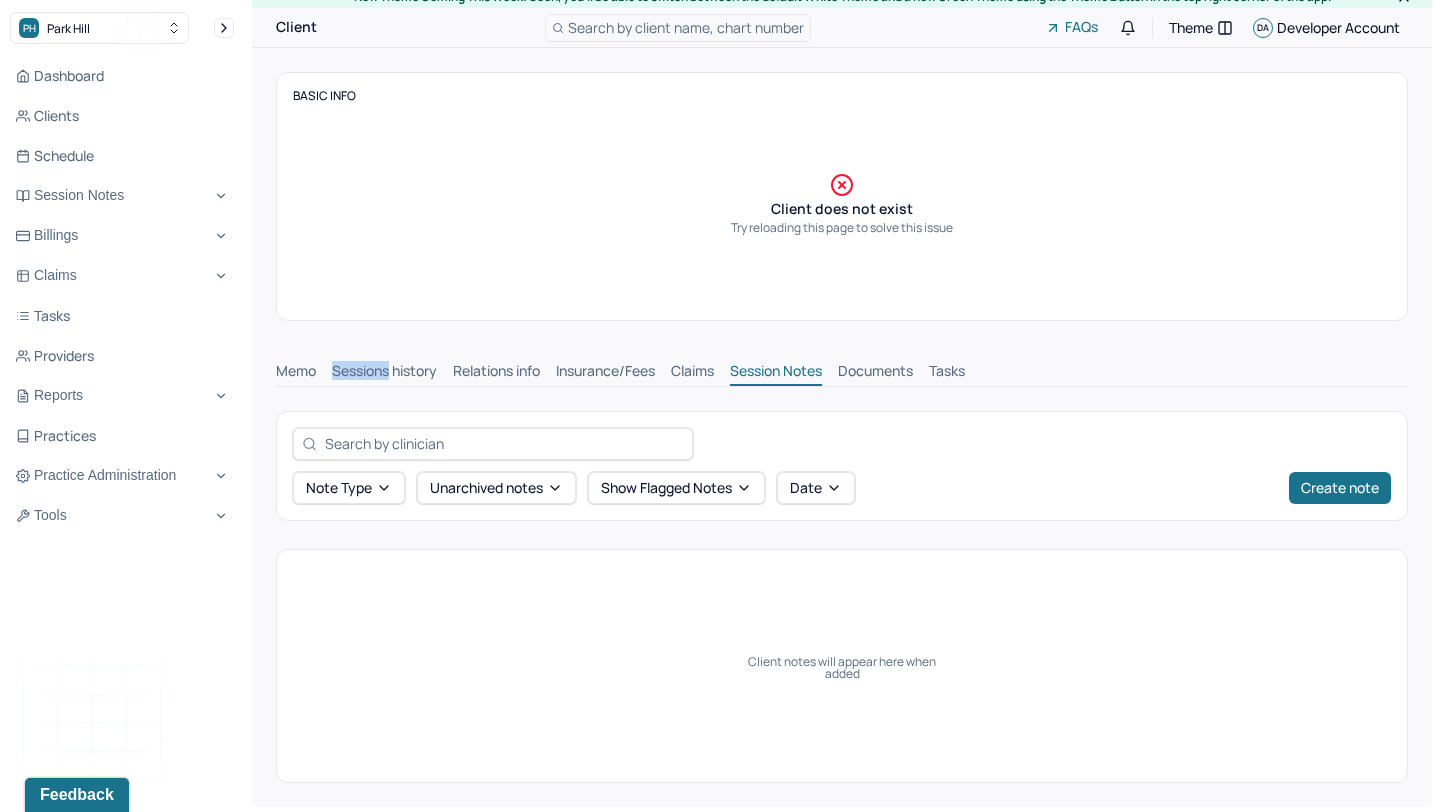 click on "Memo Sessions history Relations info Insurance/Fees Claims Session Notes Documents Tasks" at bounding box center (842, 366) 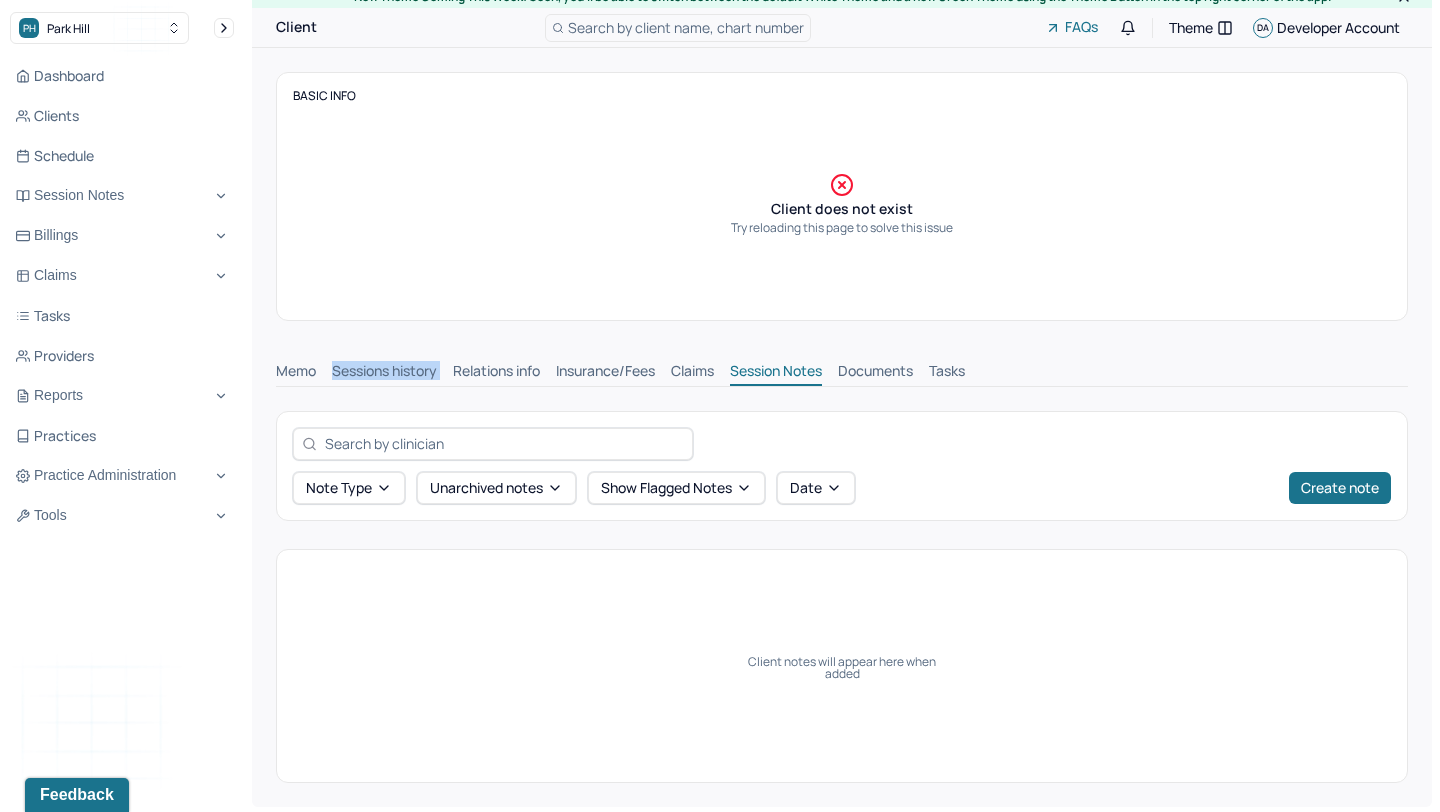 click on "Sessions history" at bounding box center [384, 373] 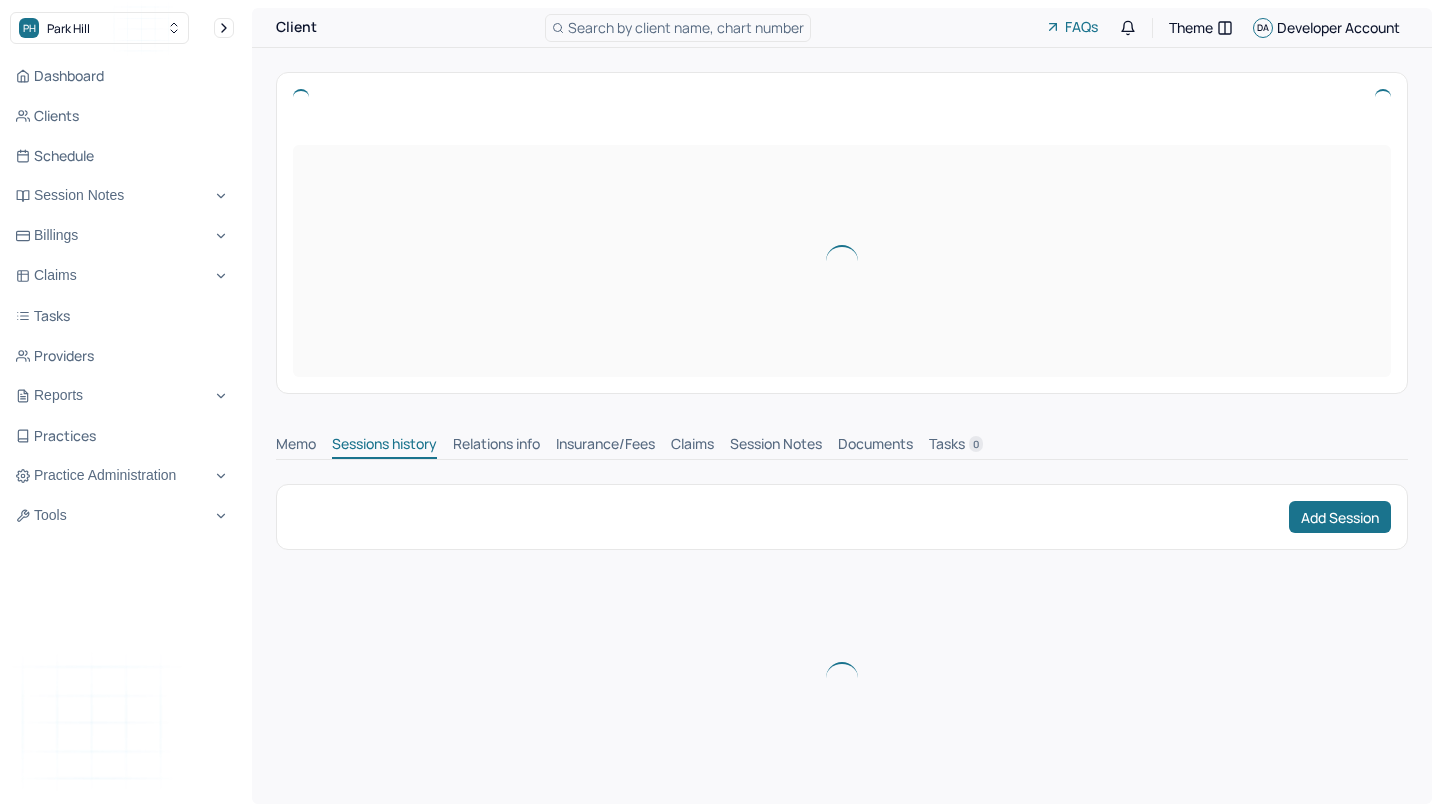 scroll, scrollTop: 0, scrollLeft: 0, axis: both 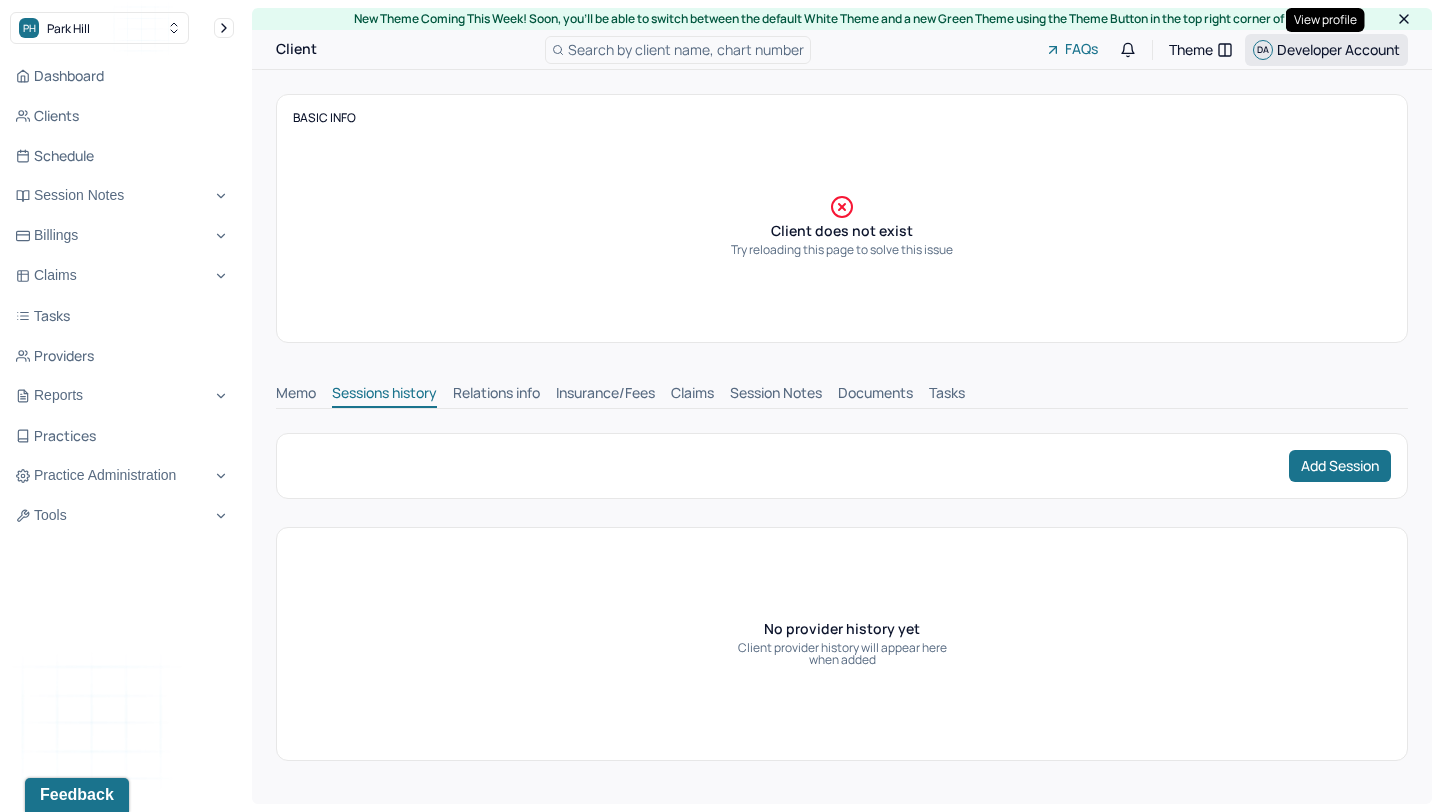 click on "DA Developer   Account" at bounding box center [1326, 50] 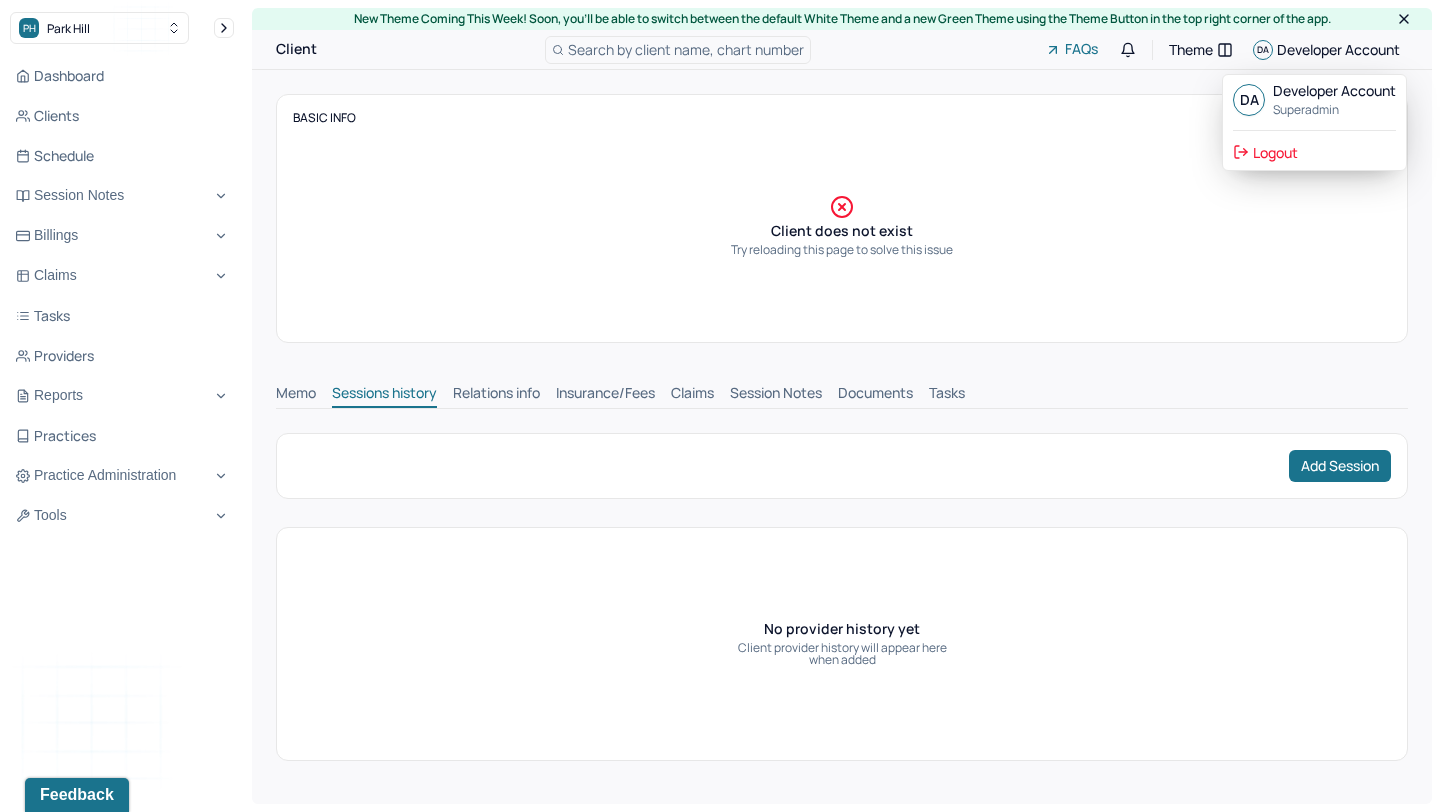 click on "Logout" at bounding box center (1265, 152) 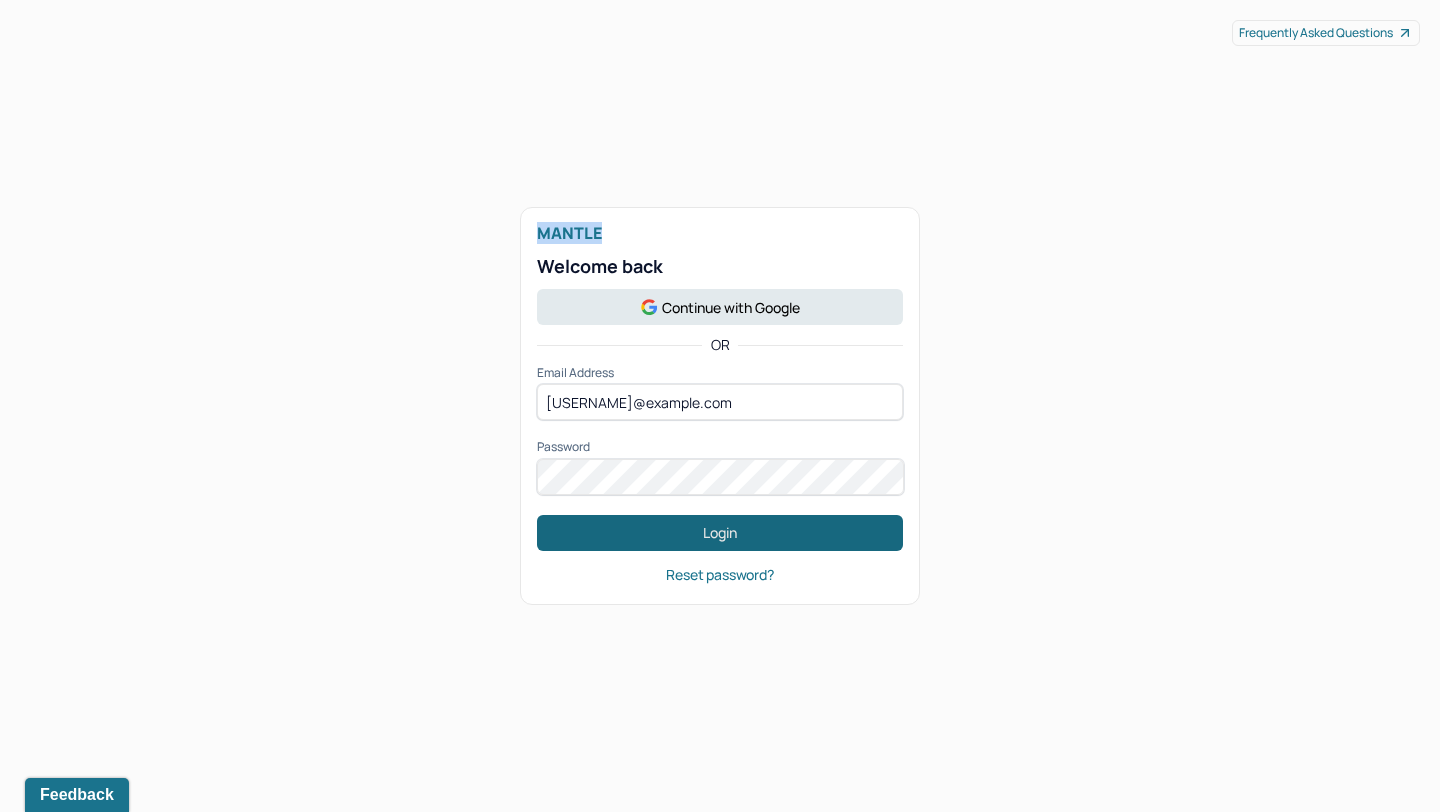 click on "Login" at bounding box center [720, 533] 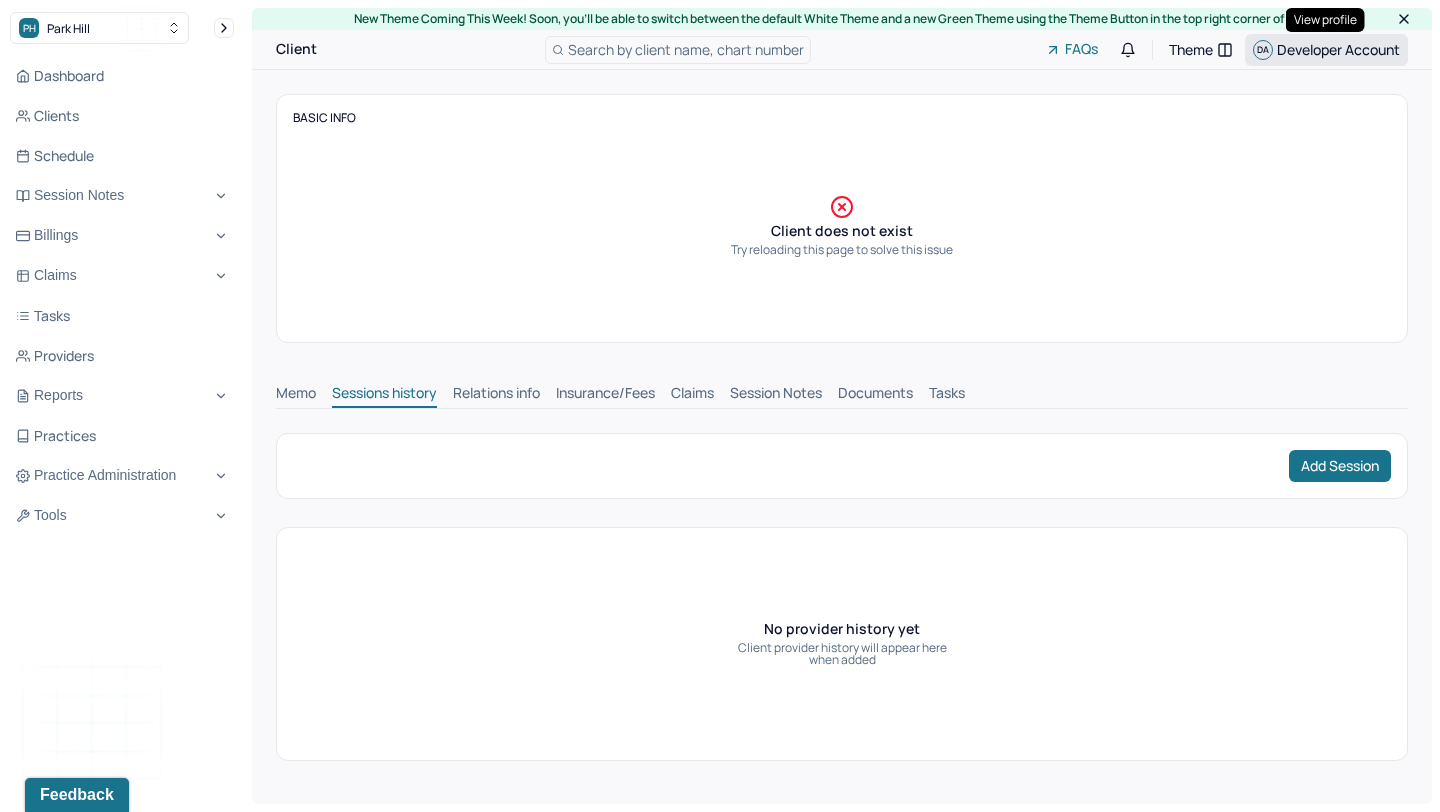 click on "DA Developer   Account" at bounding box center (1326, 50) 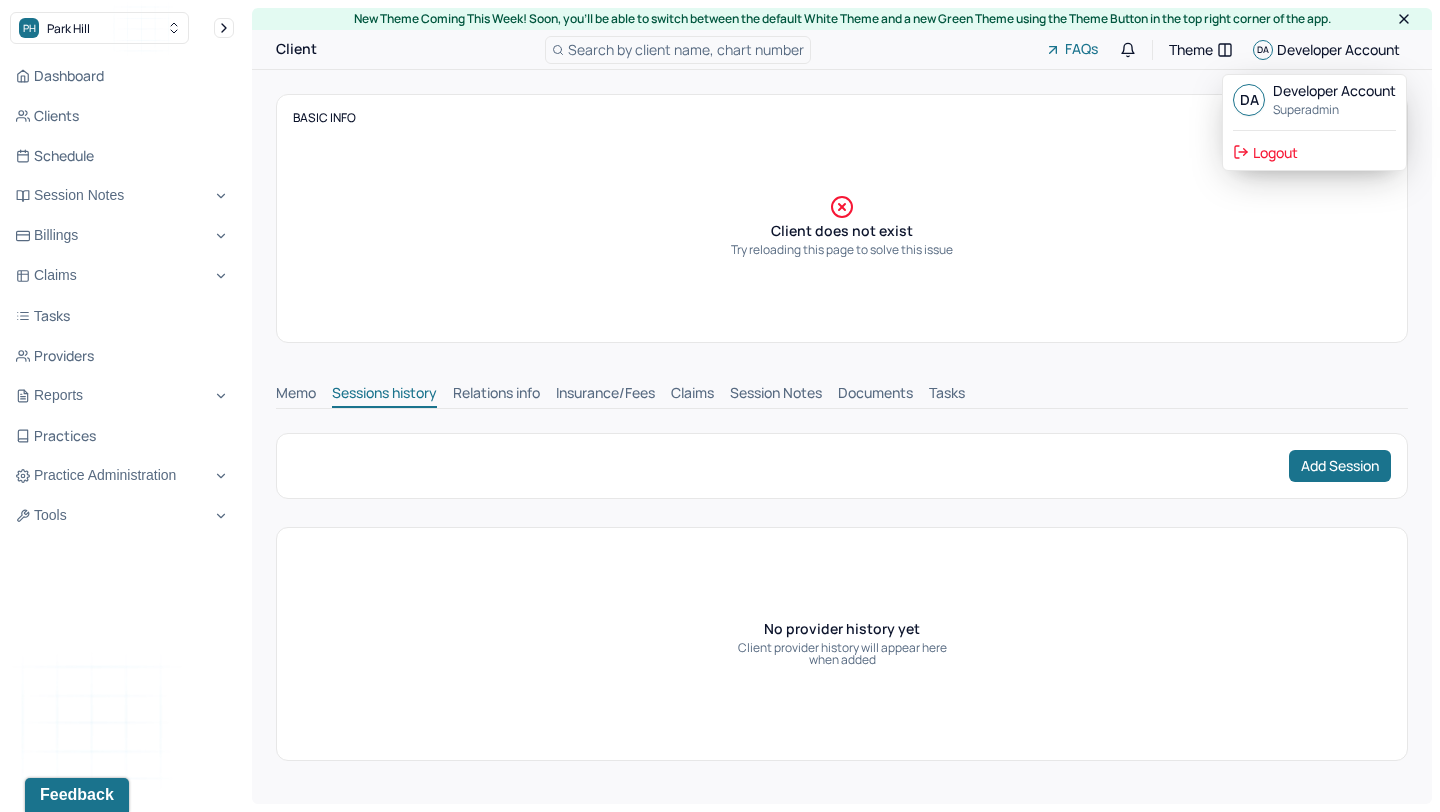 click on "Logout" at bounding box center (1265, 152) 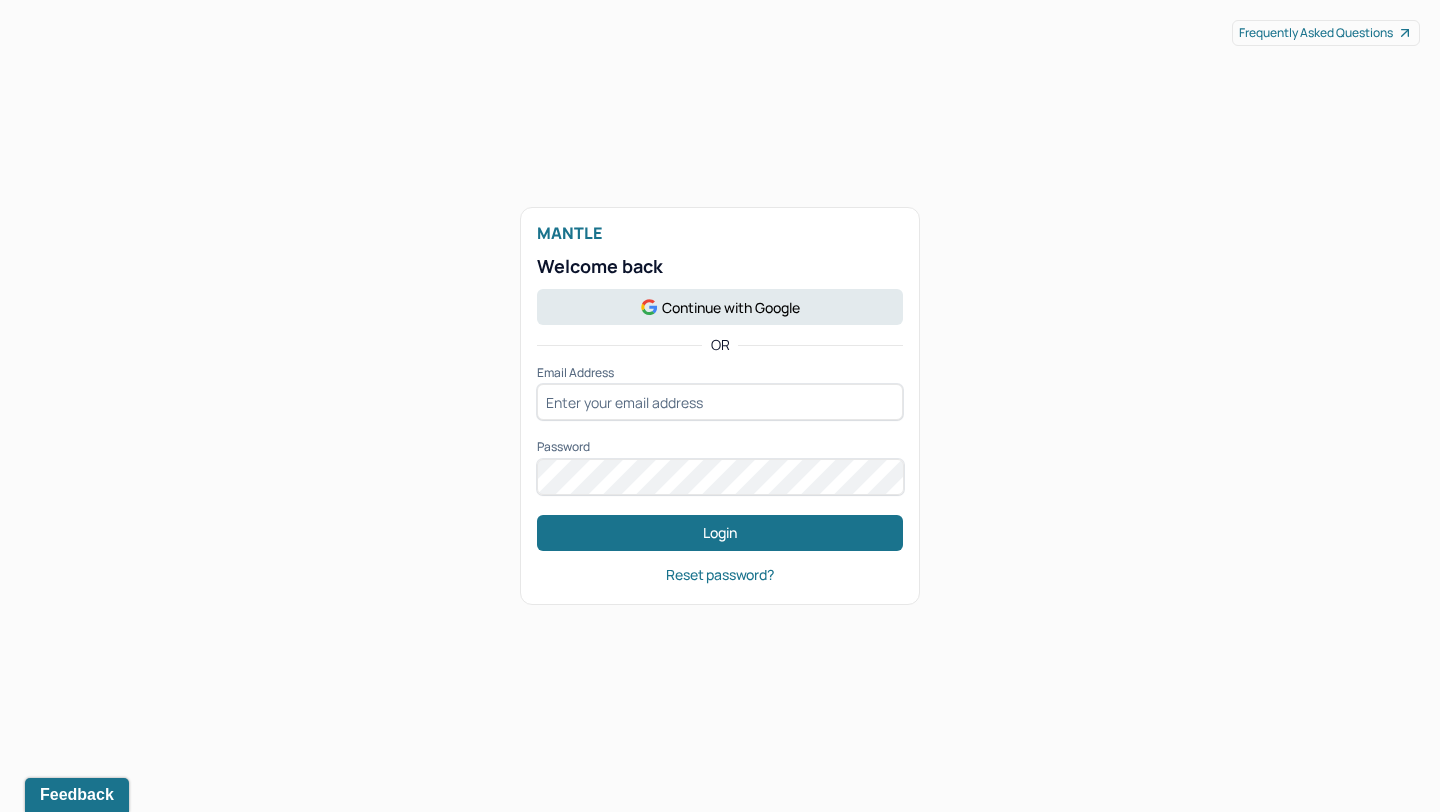 type on "developer@humantold.com" 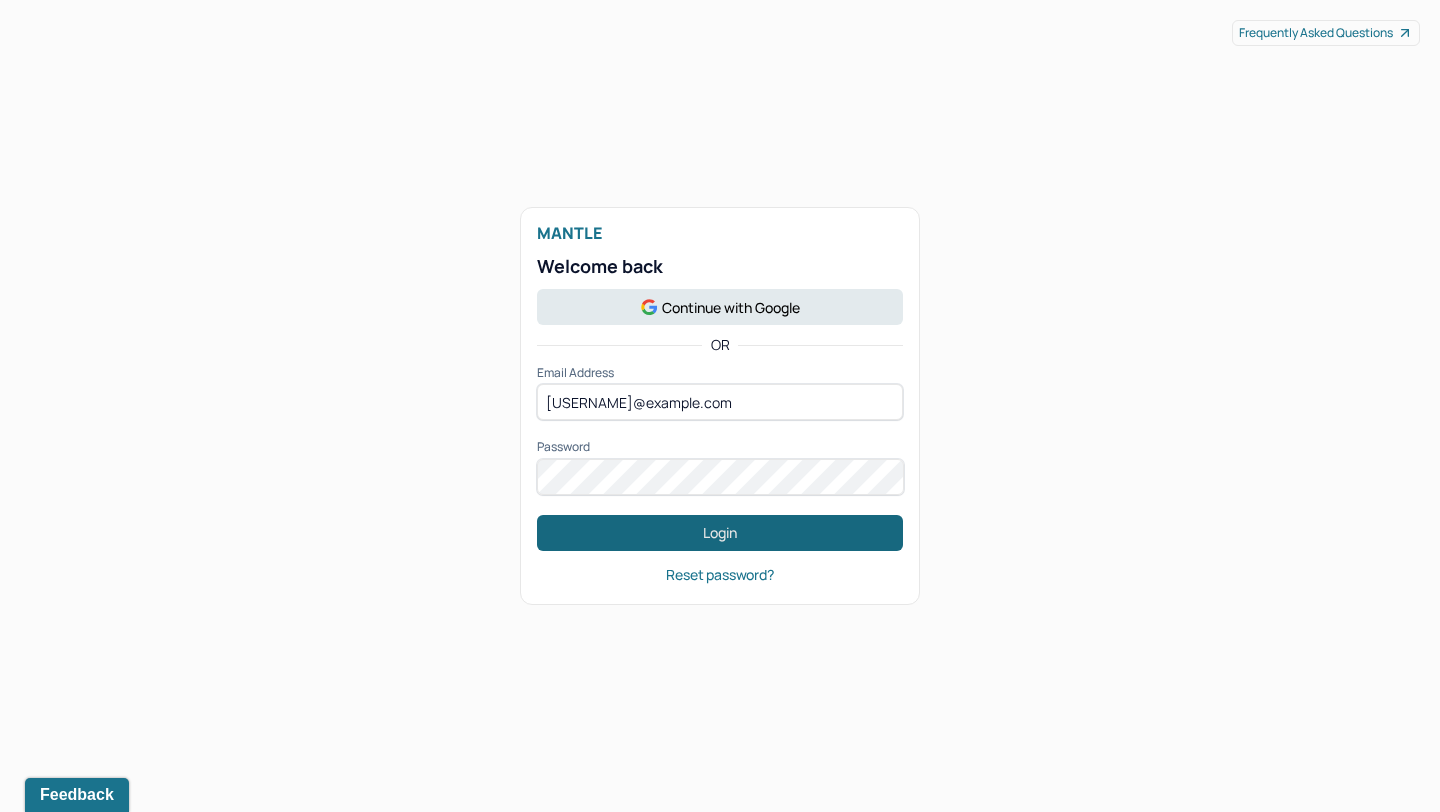 click on "Login" at bounding box center [720, 533] 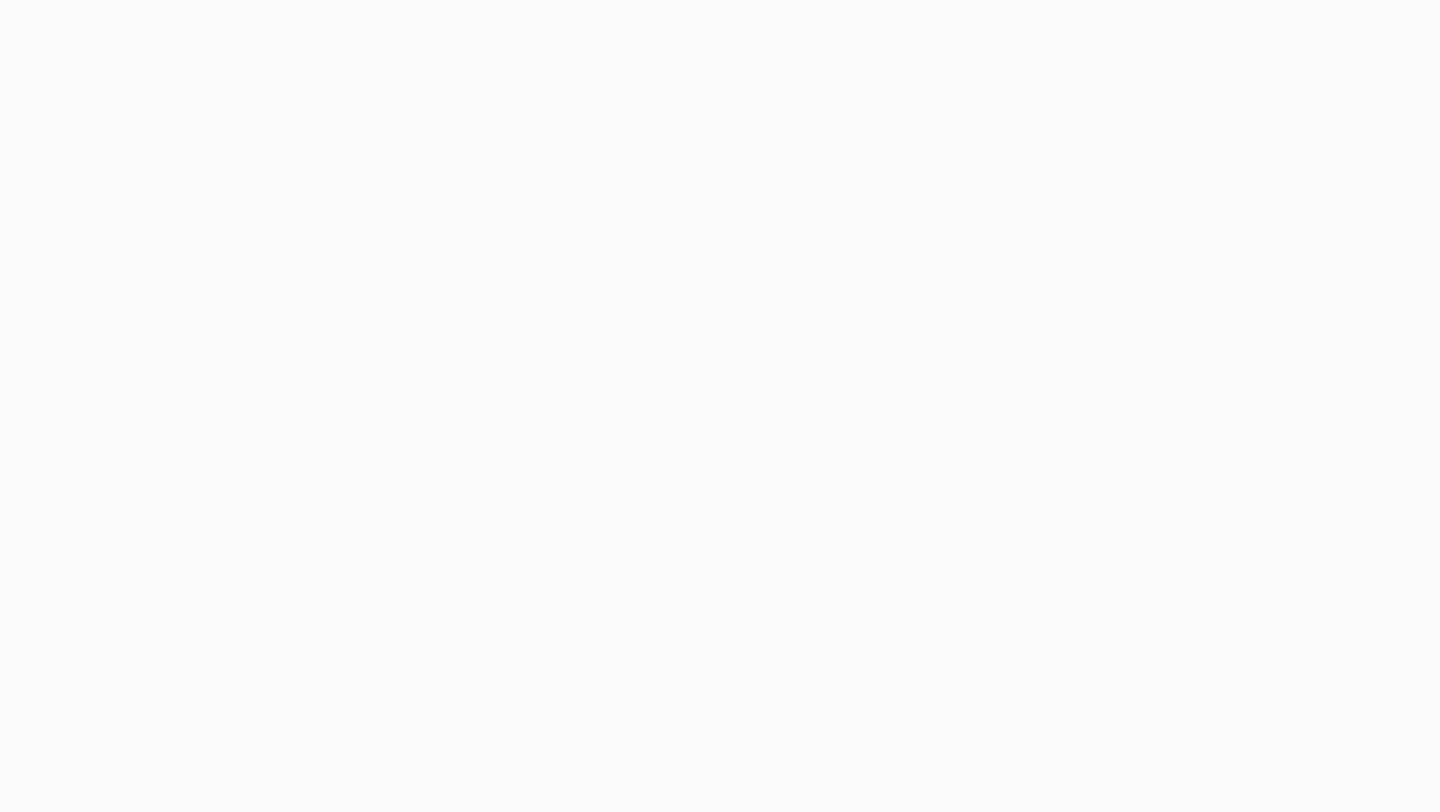 scroll, scrollTop: 0, scrollLeft: 0, axis: both 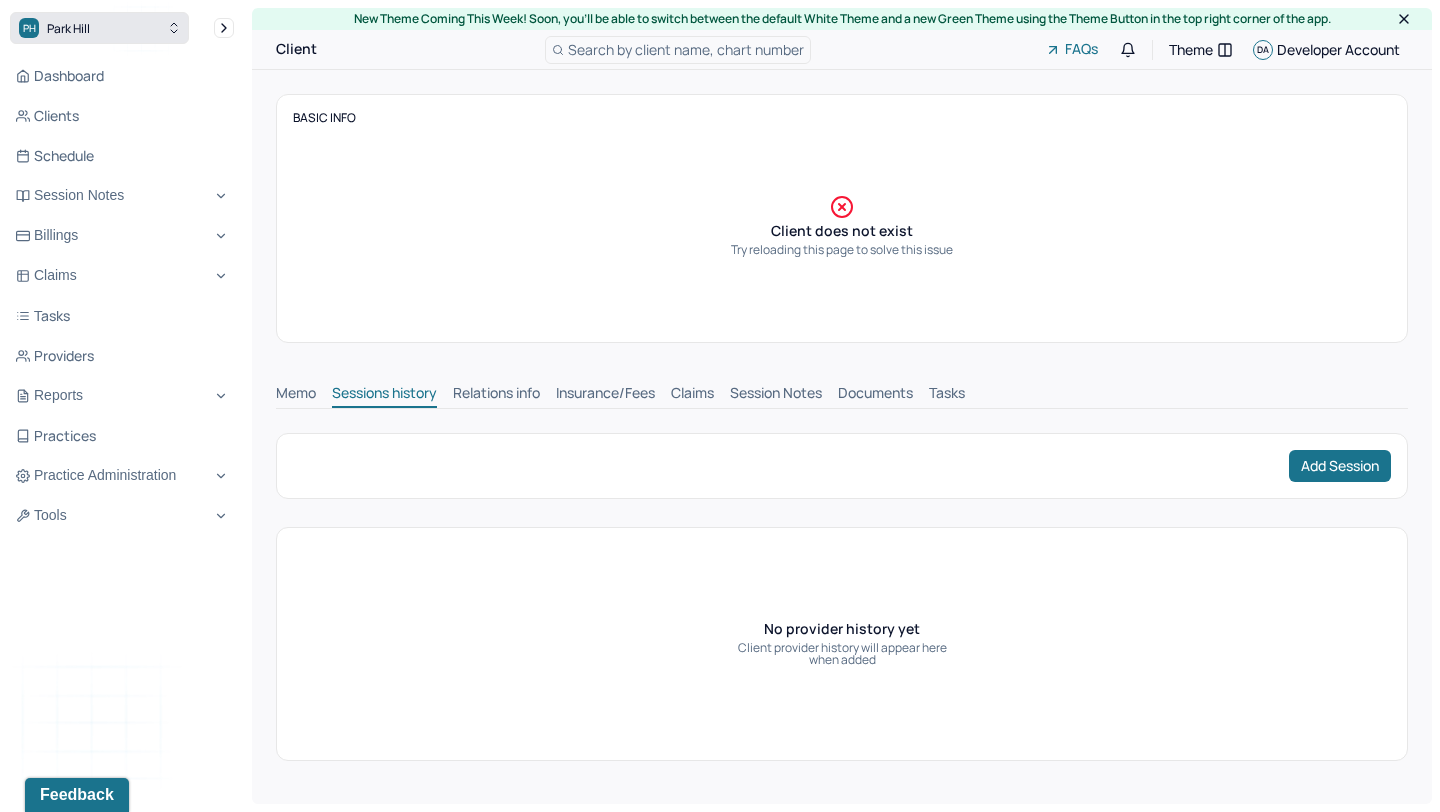click on "PH Park Hill" at bounding box center [99, 28] 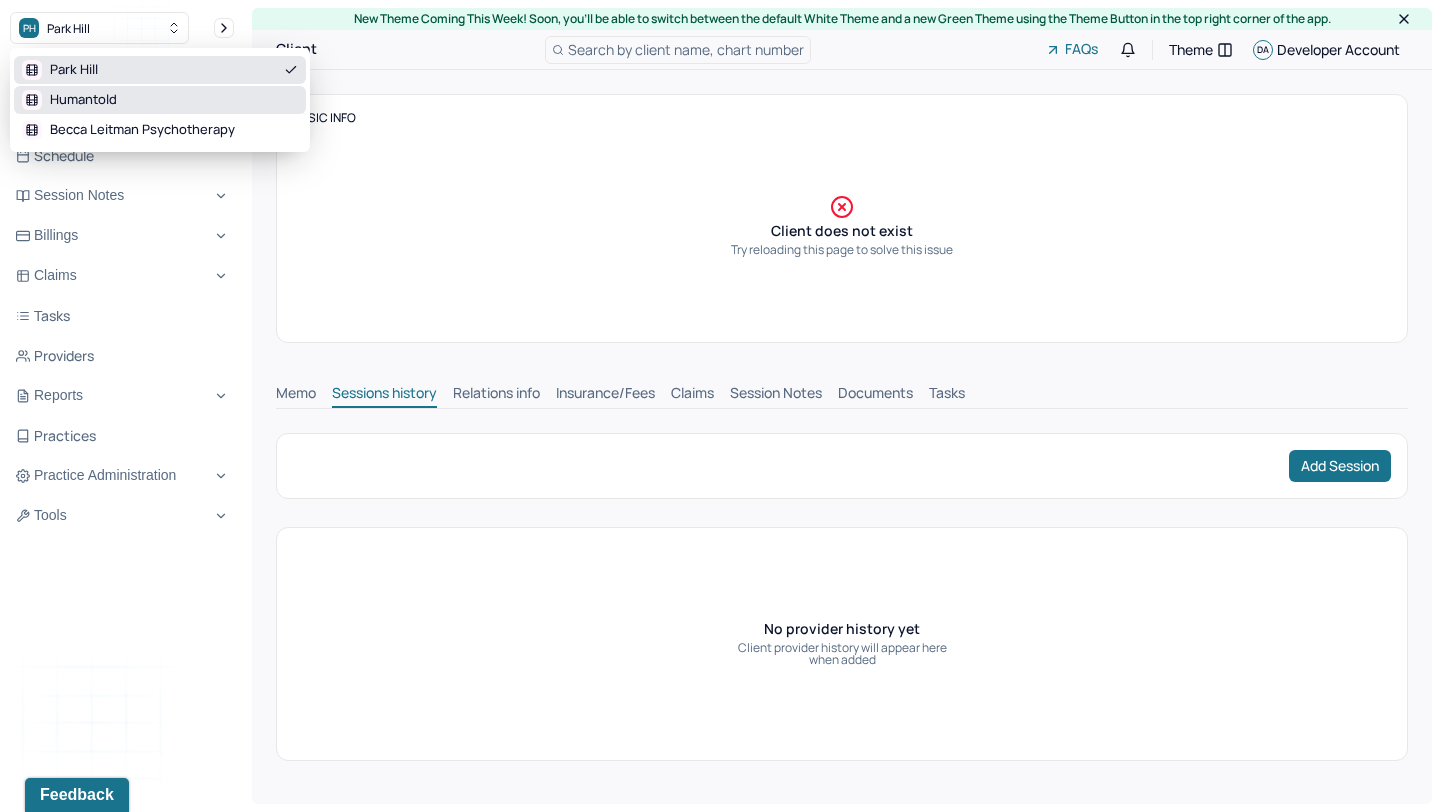 click on "Humantold" at bounding box center (83, 100) 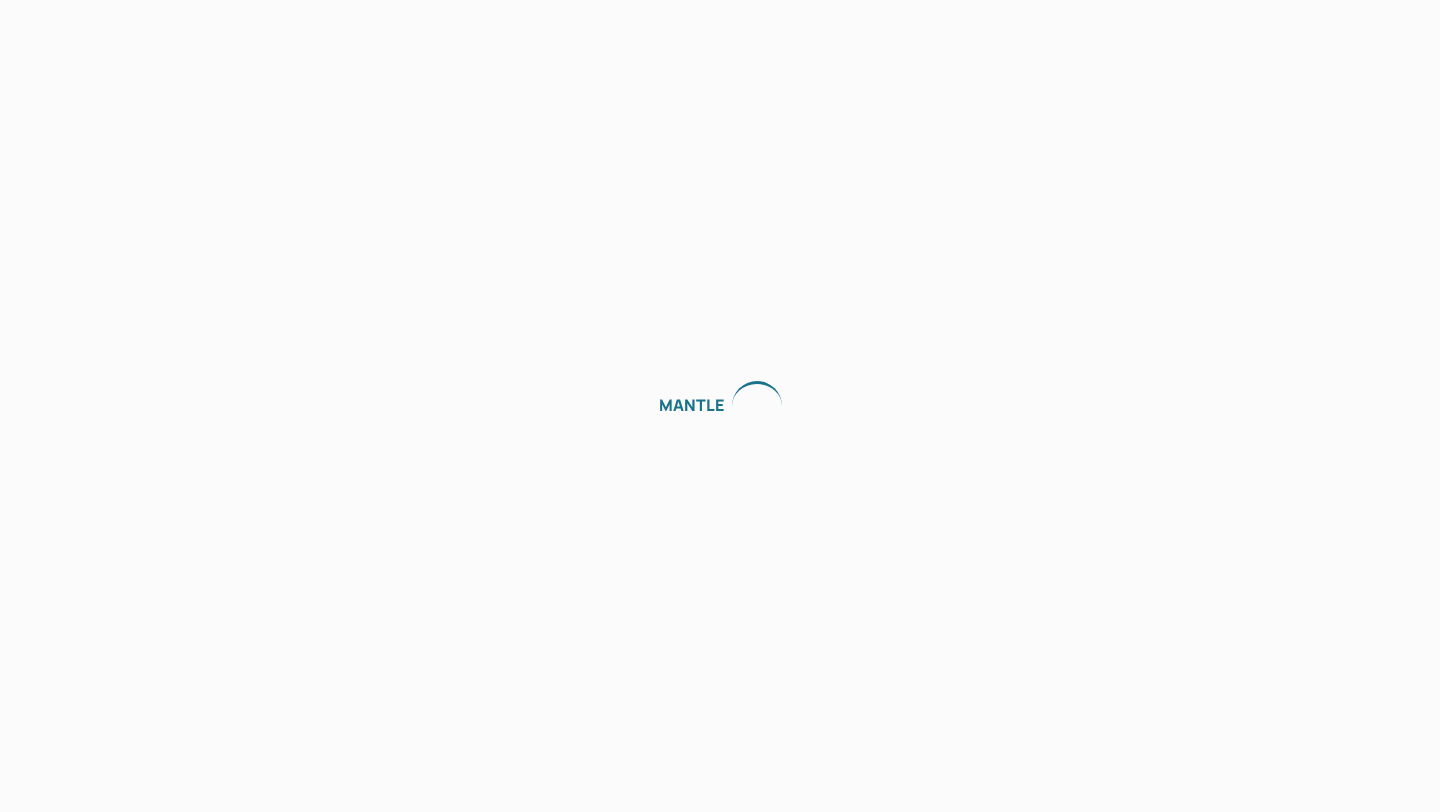 scroll, scrollTop: 0, scrollLeft: 0, axis: both 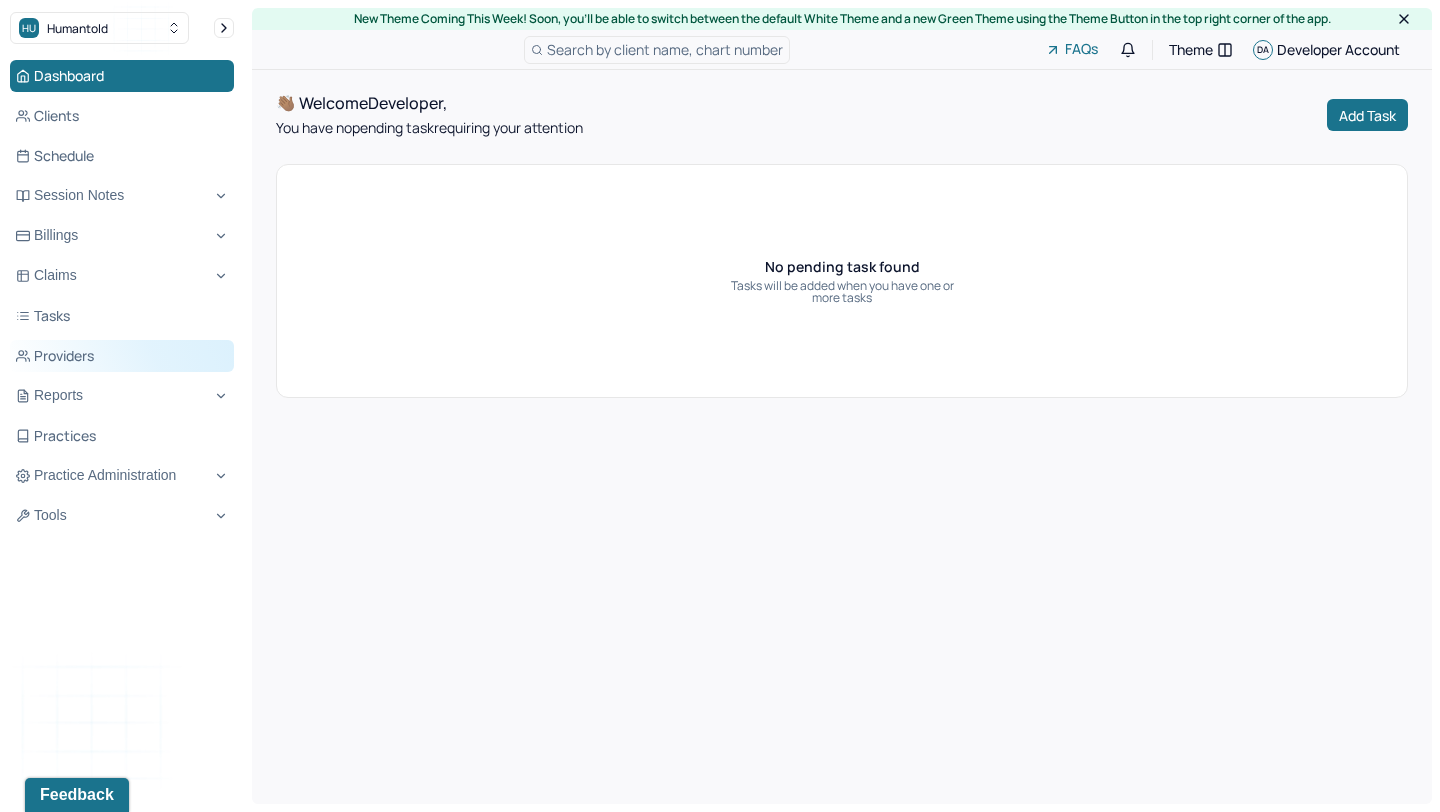 click on "Providers" at bounding box center [122, 356] 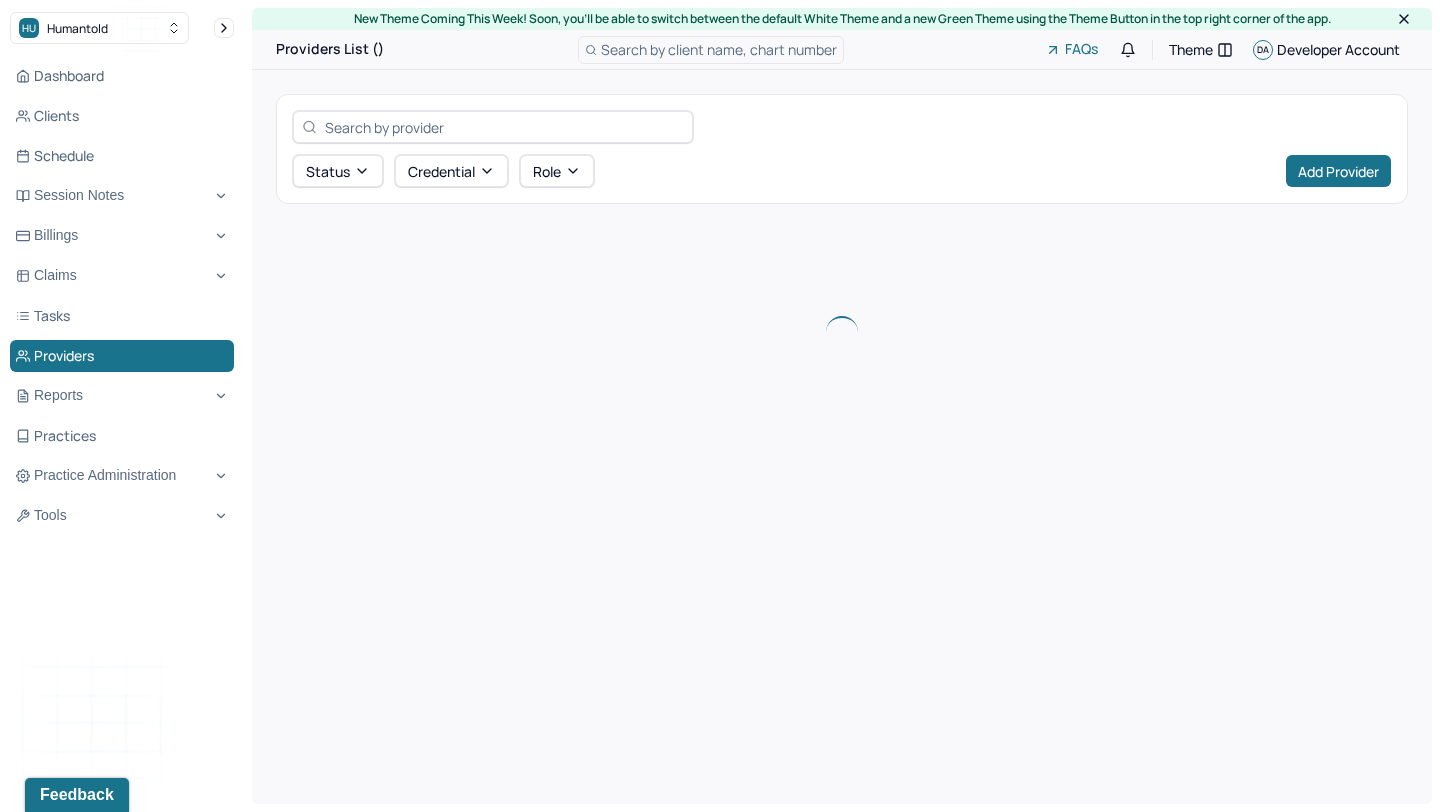 click on "Status Credential Role Add Provider" at bounding box center [842, 149] 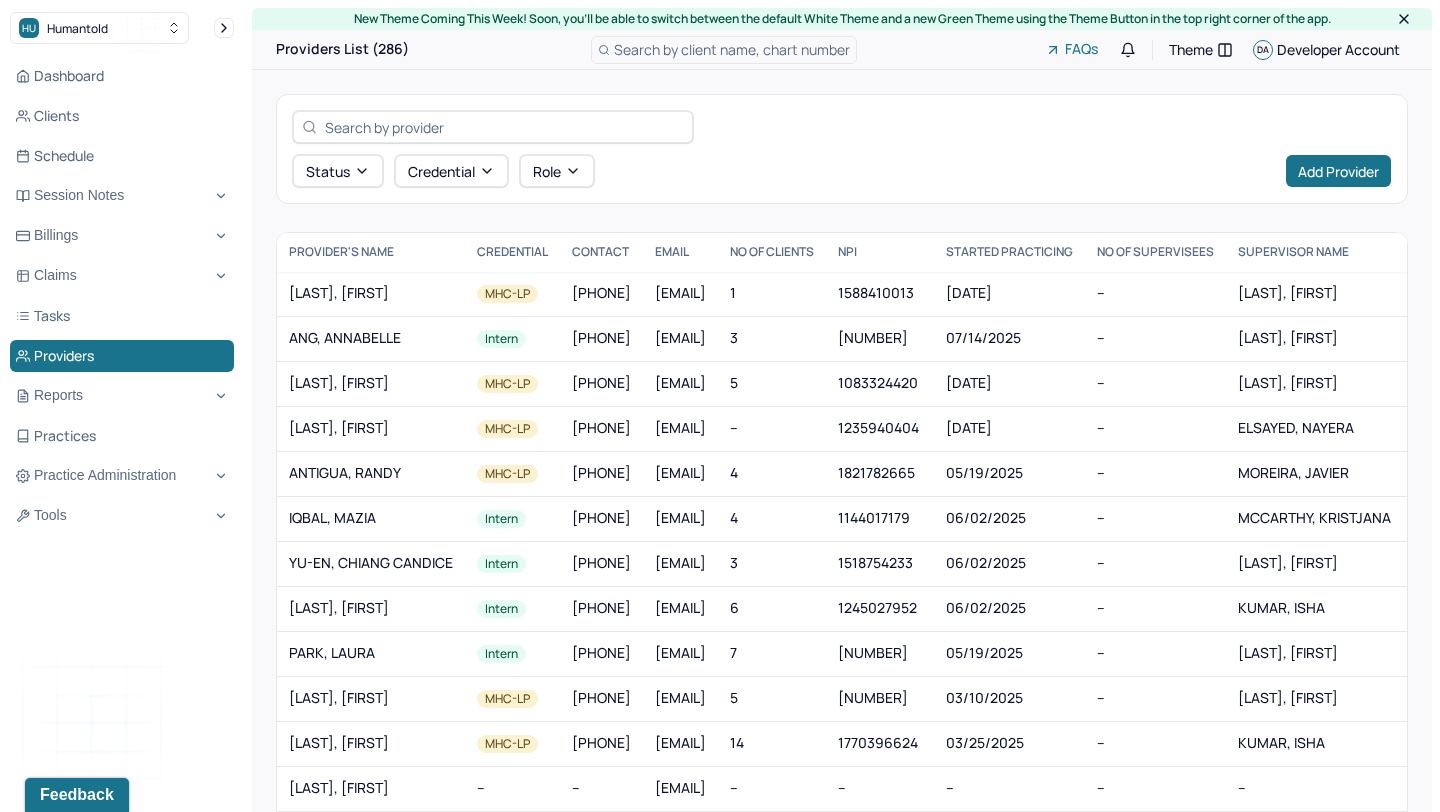 click at bounding box center [504, 127] 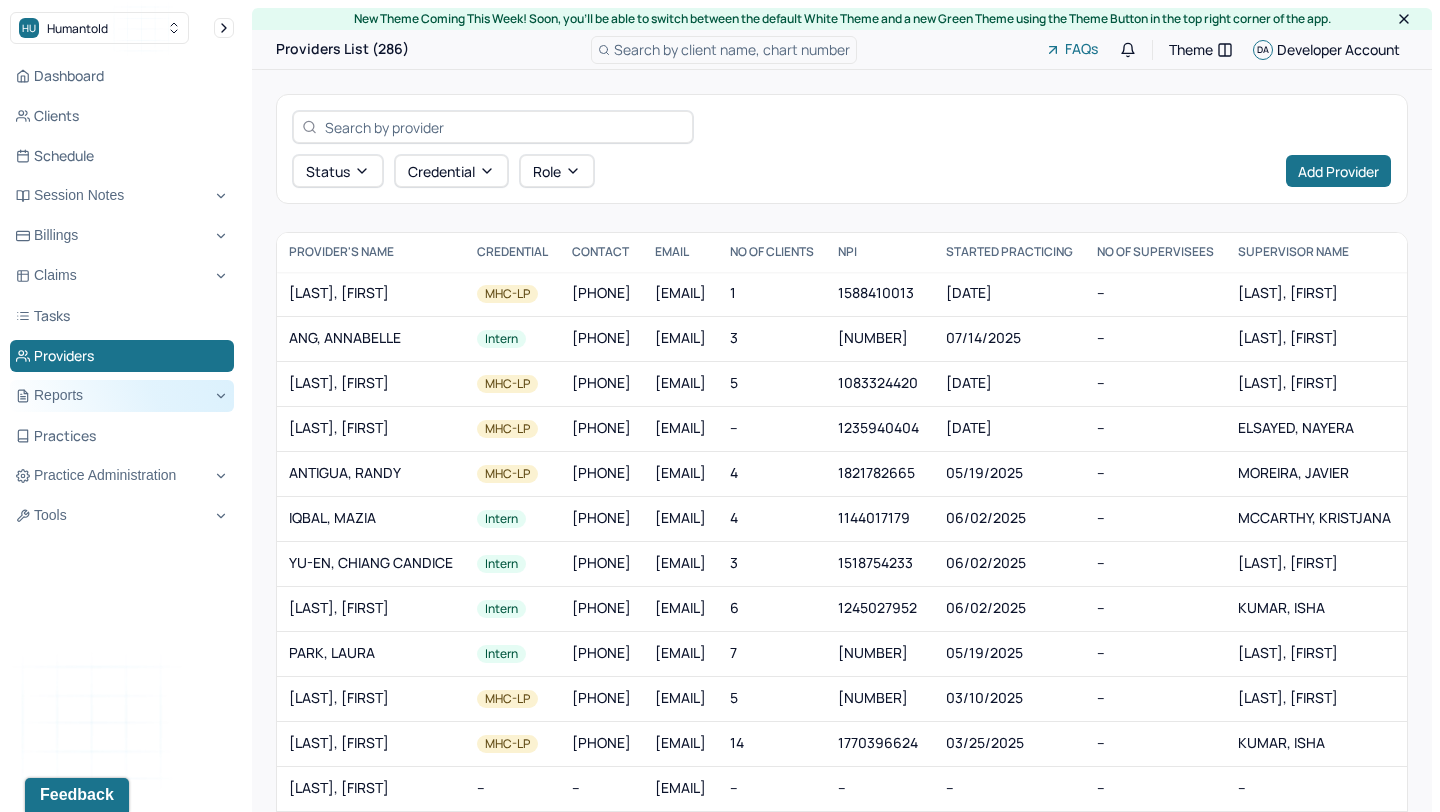 click on "Reports" at bounding box center (122, 396) 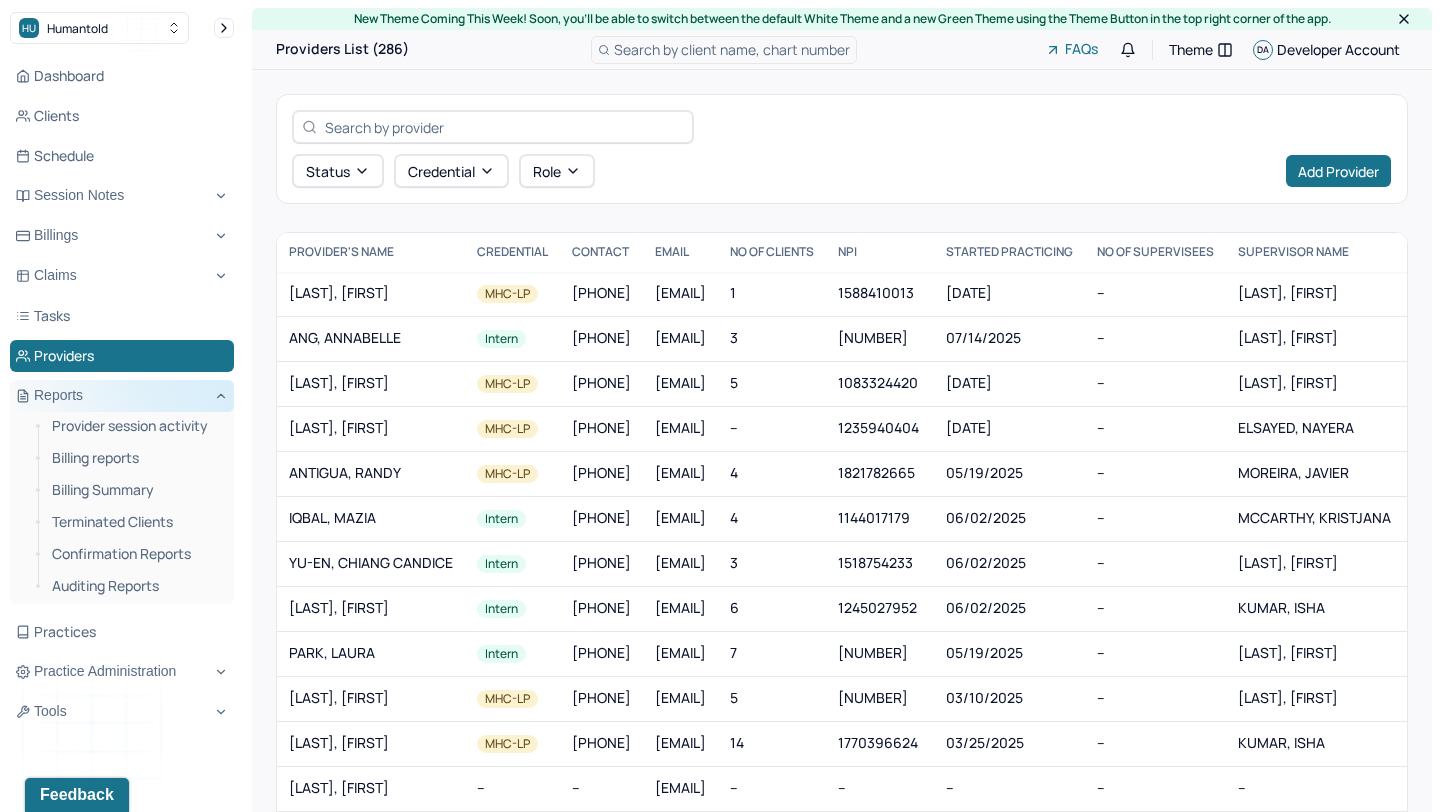 click on "Reports" at bounding box center [122, 396] 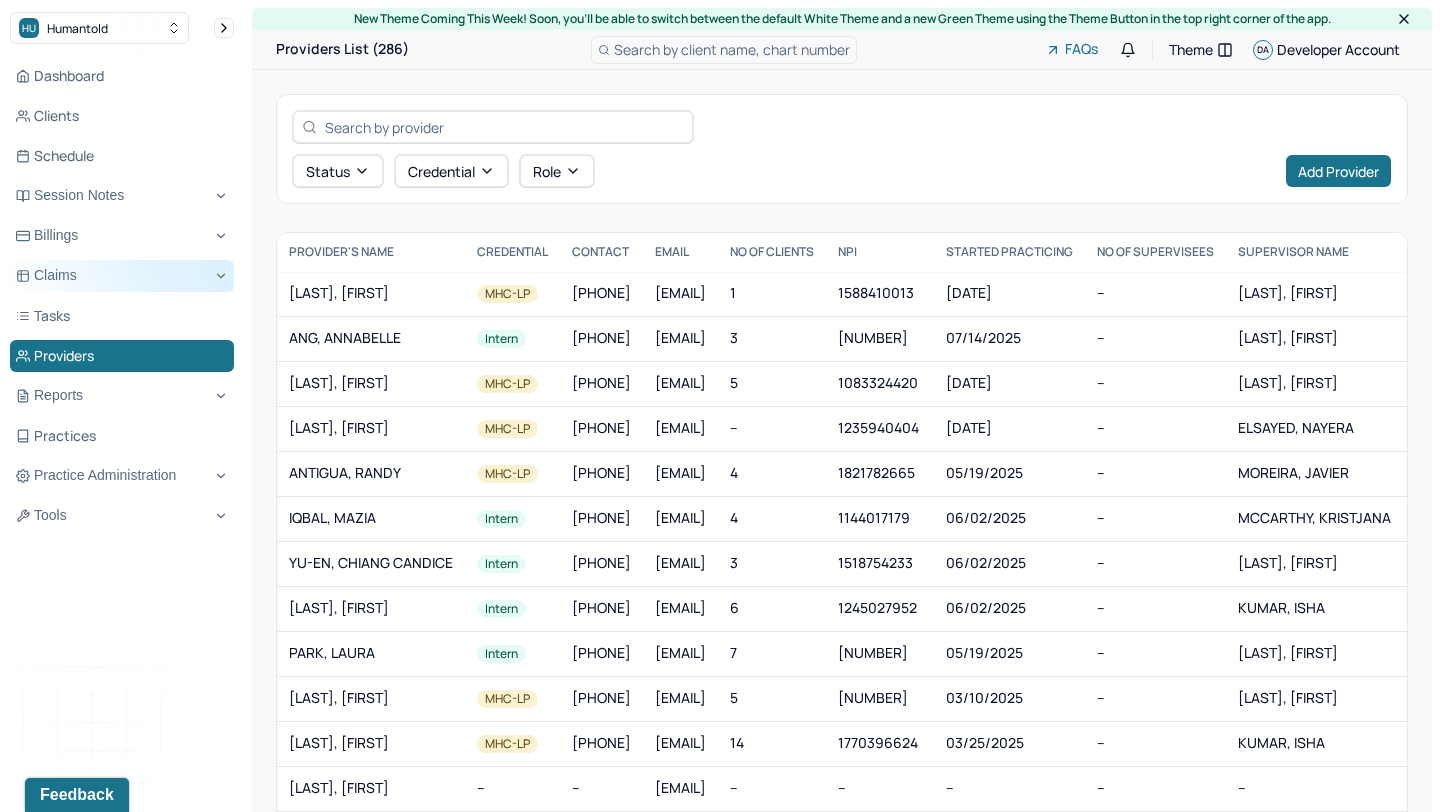 click on "Claims" at bounding box center [122, 276] 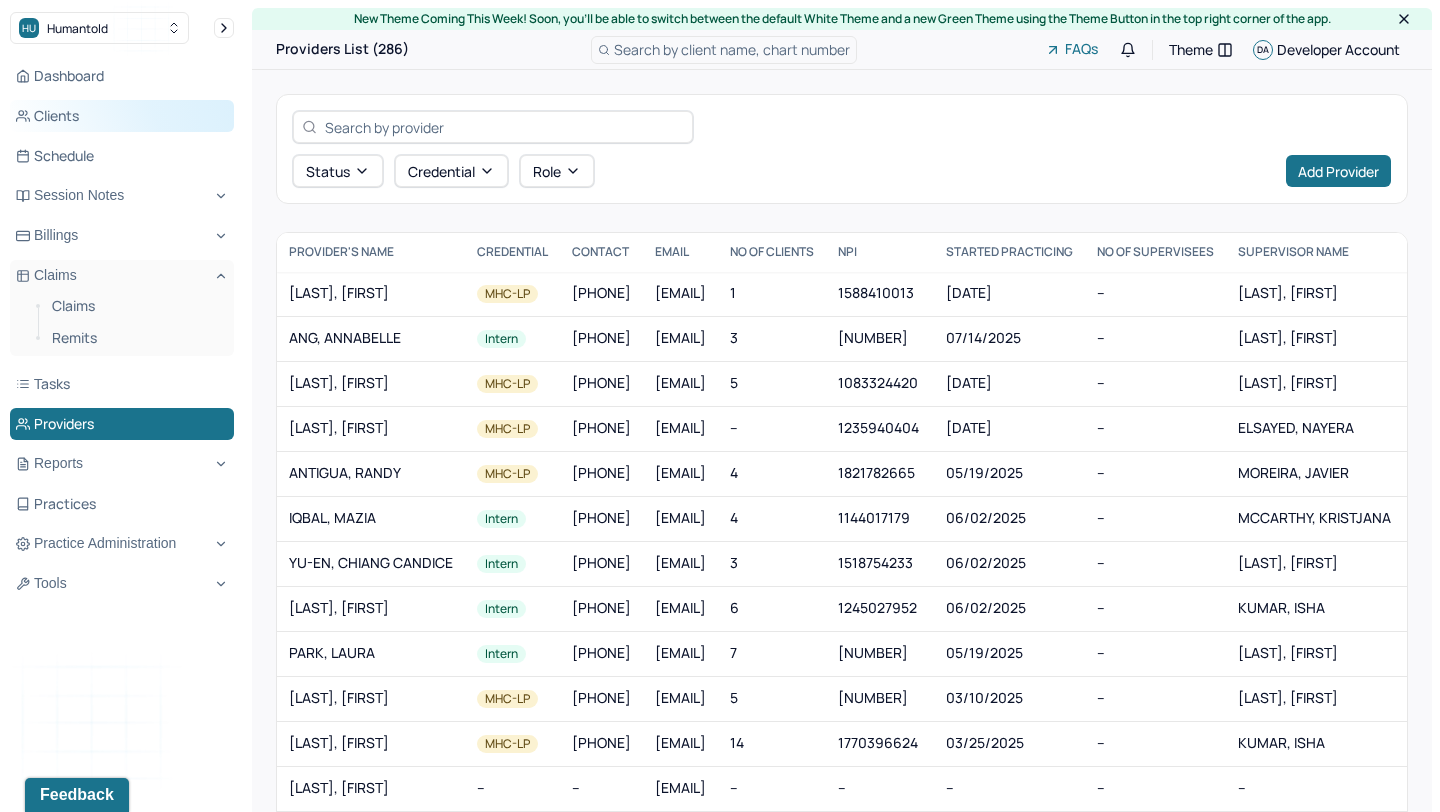 click on "Clients" at bounding box center [122, 116] 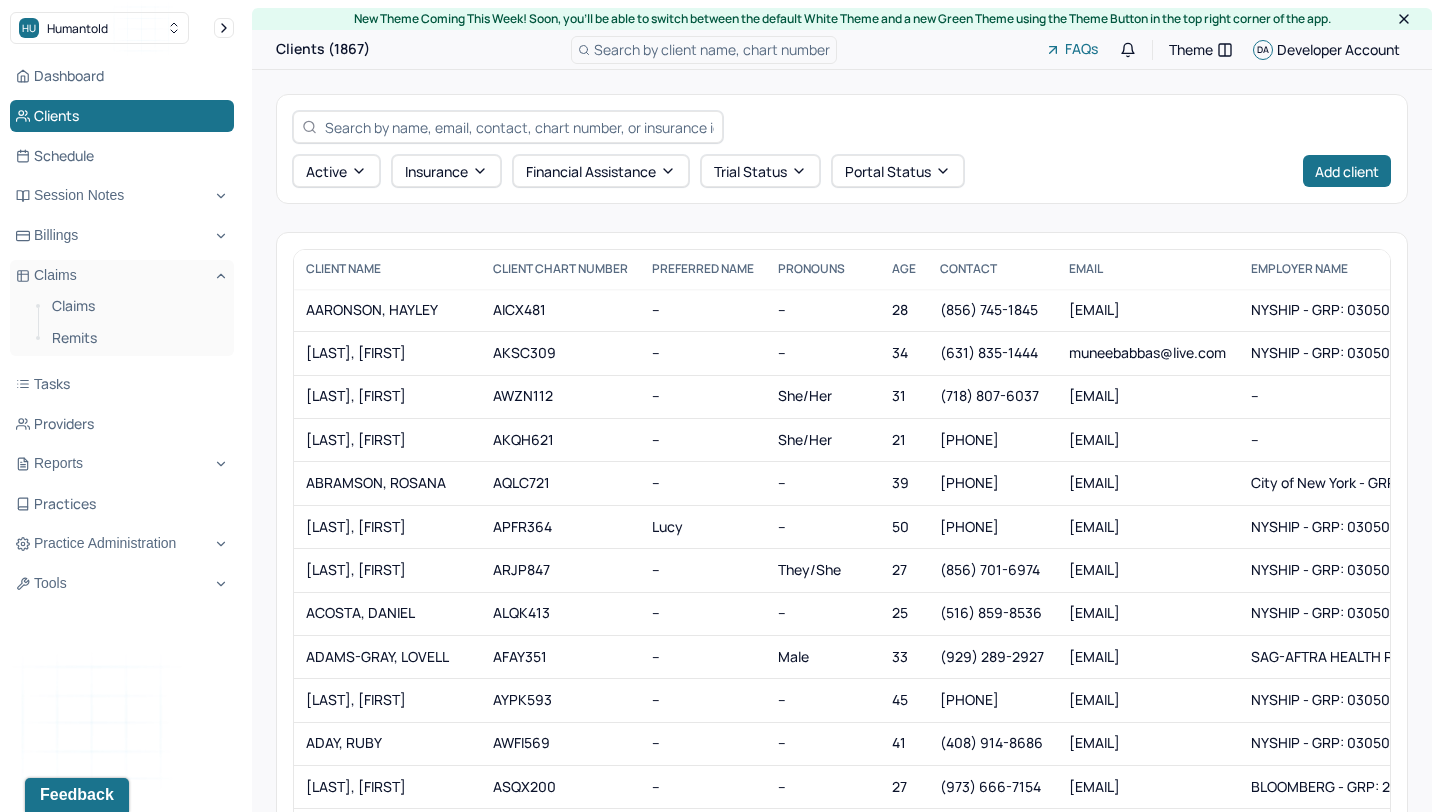click at bounding box center [519, 127] 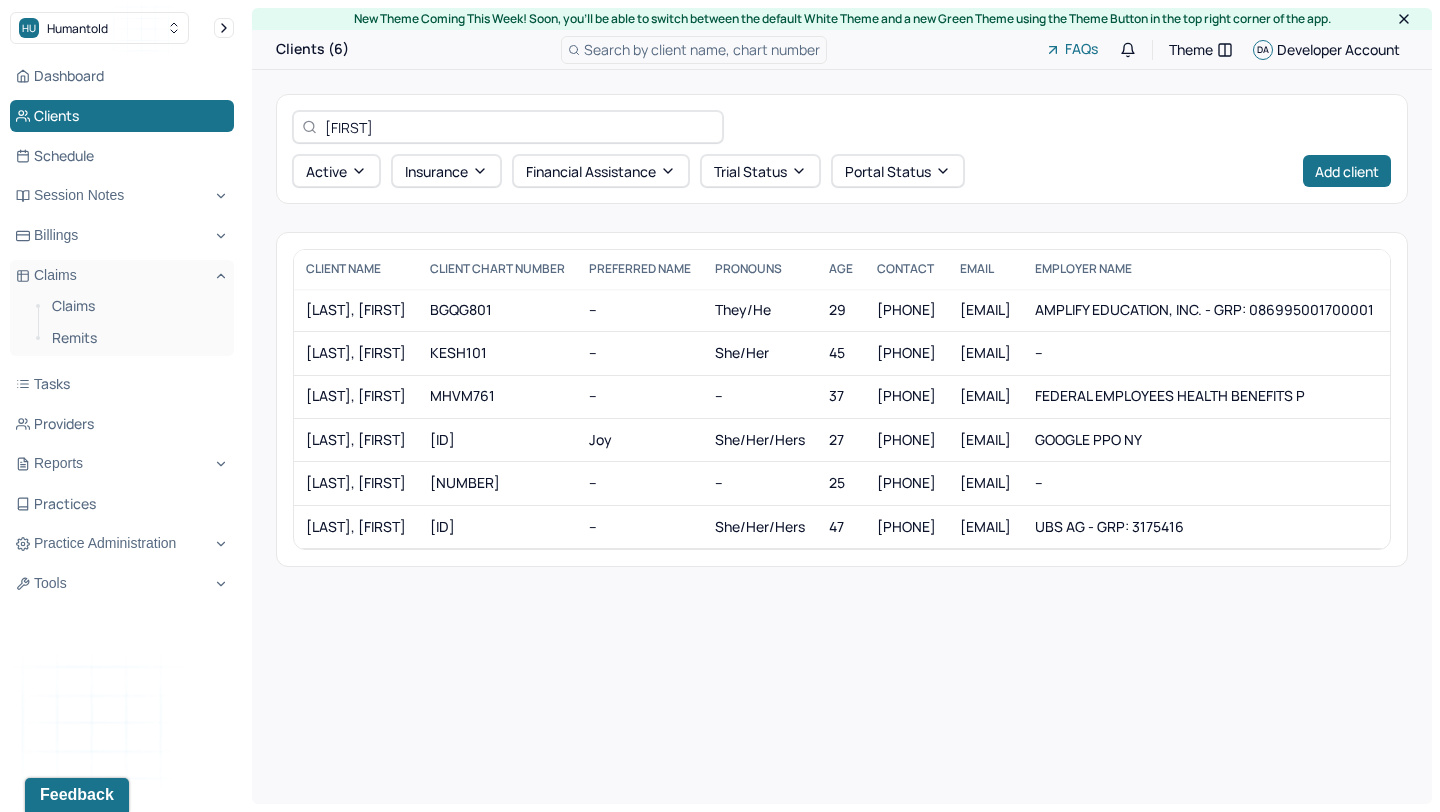 click on "[FIRST]" at bounding box center [519, 127] 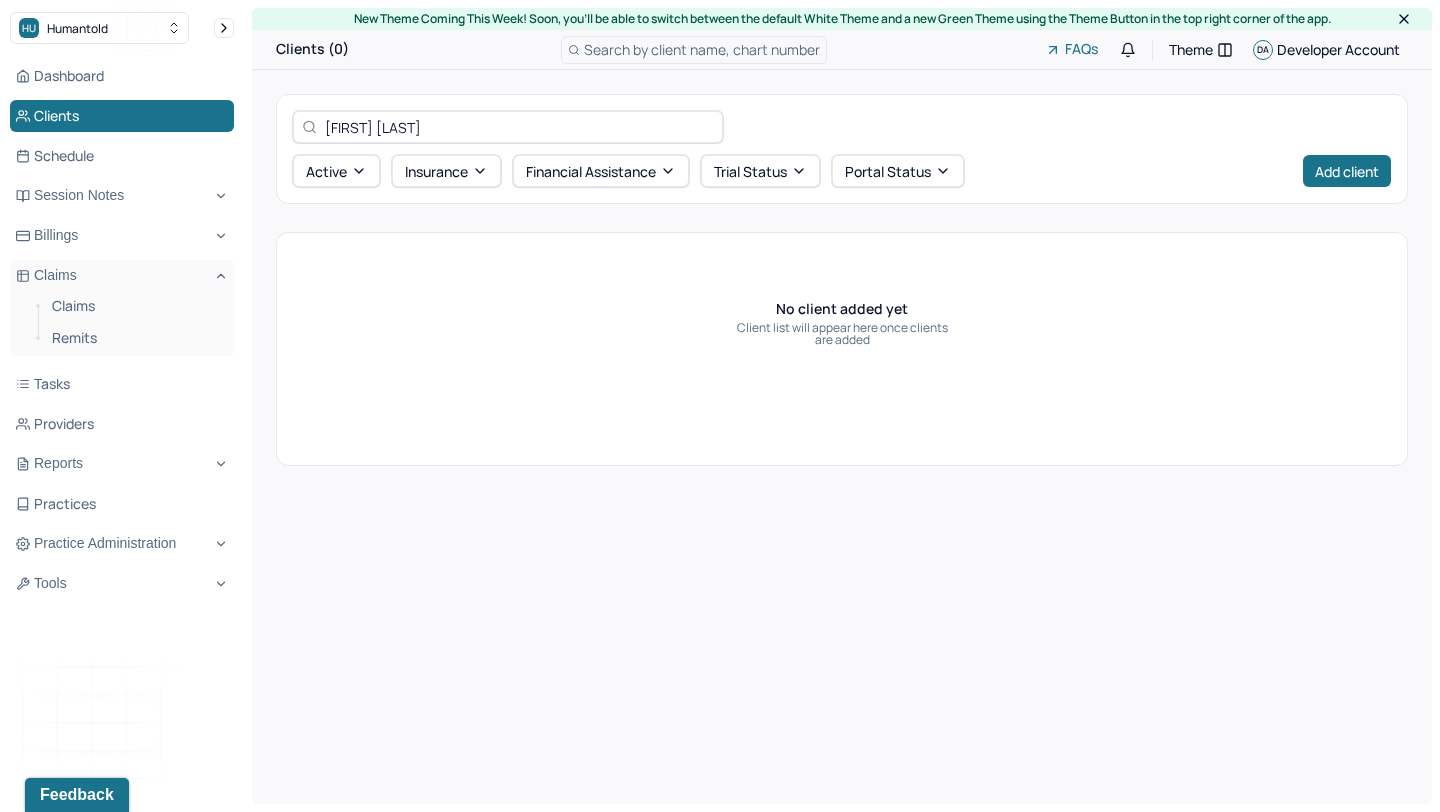 type on "[FIRST] [LAST]" 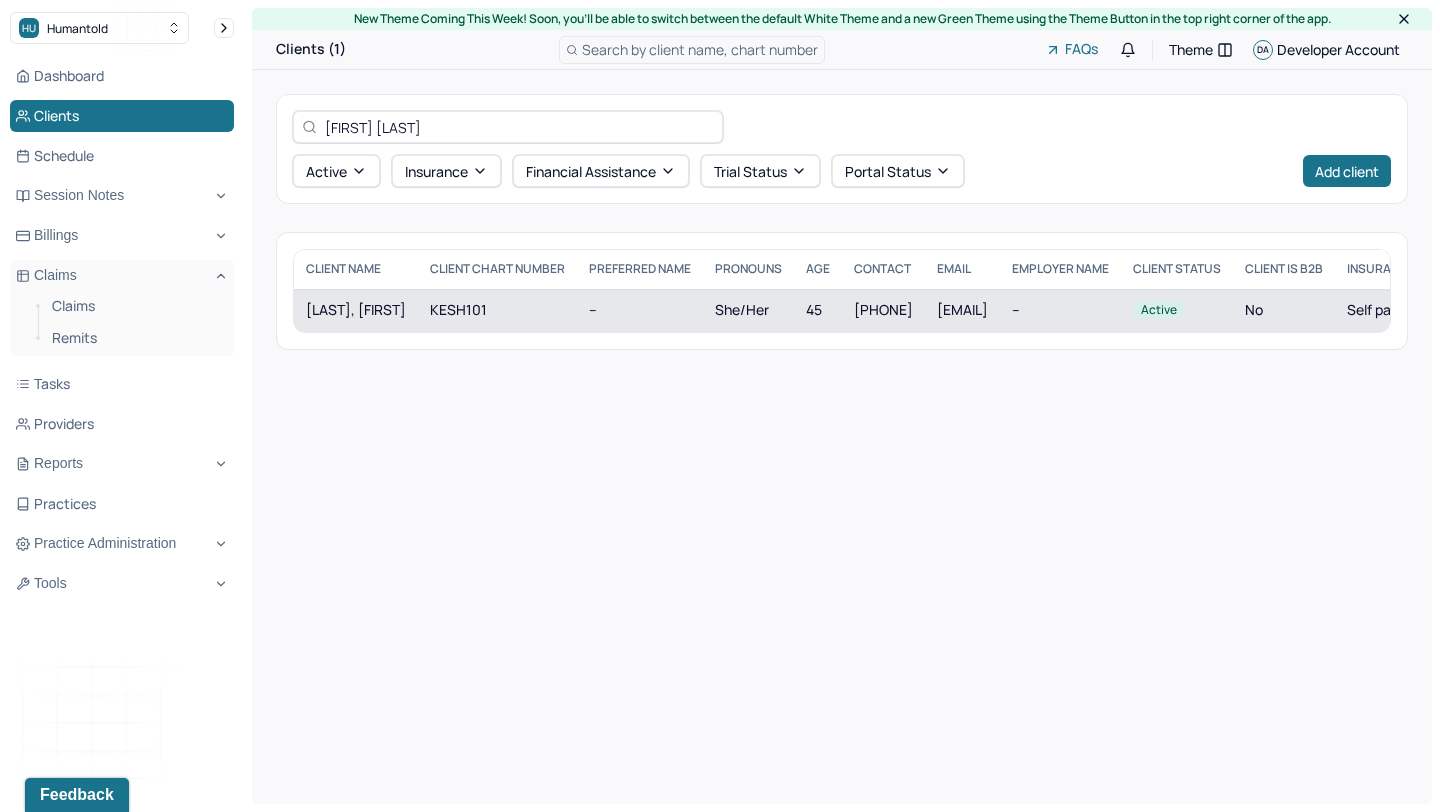 click on "KESH101" at bounding box center [497, 310] 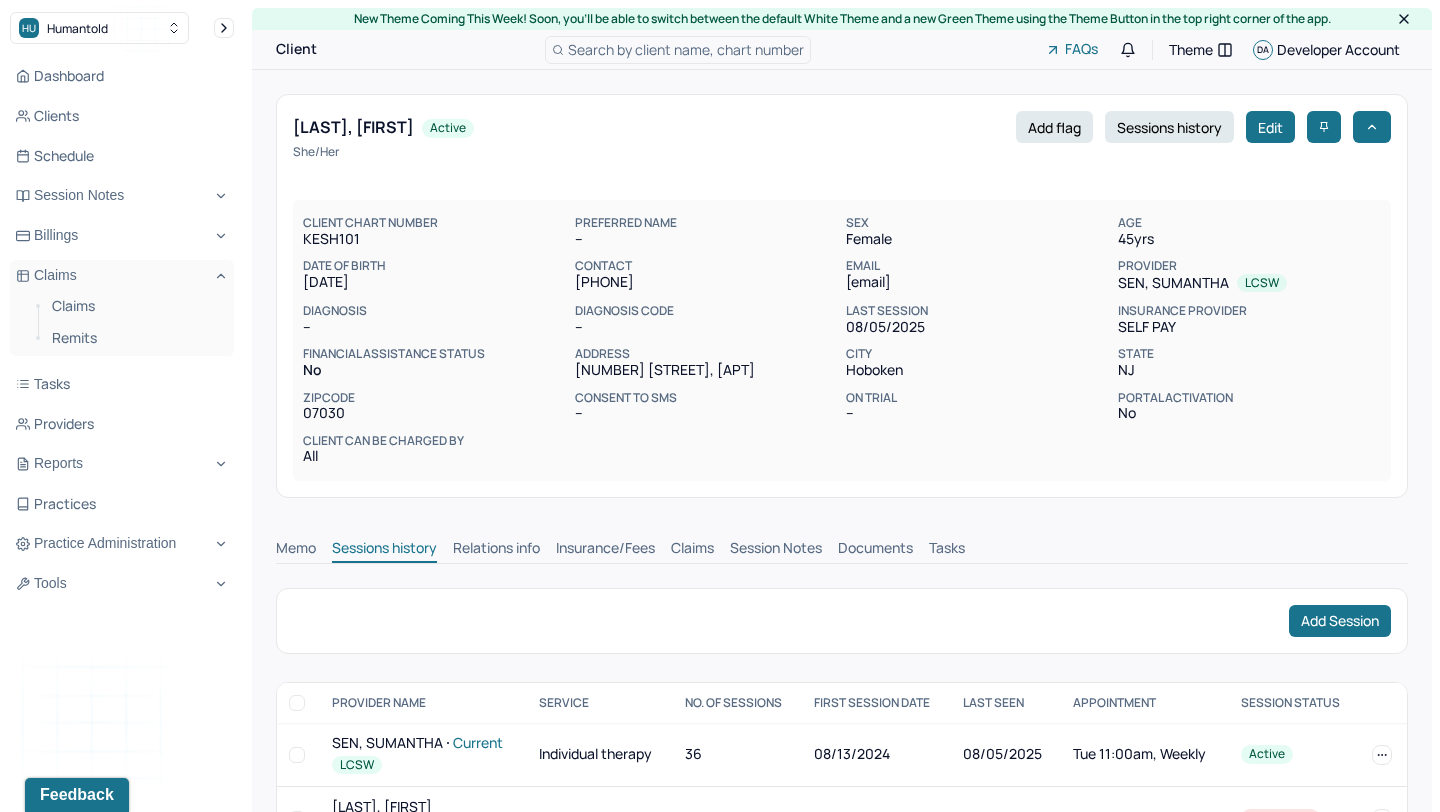 click on "Memo" at bounding box center [296, 550] 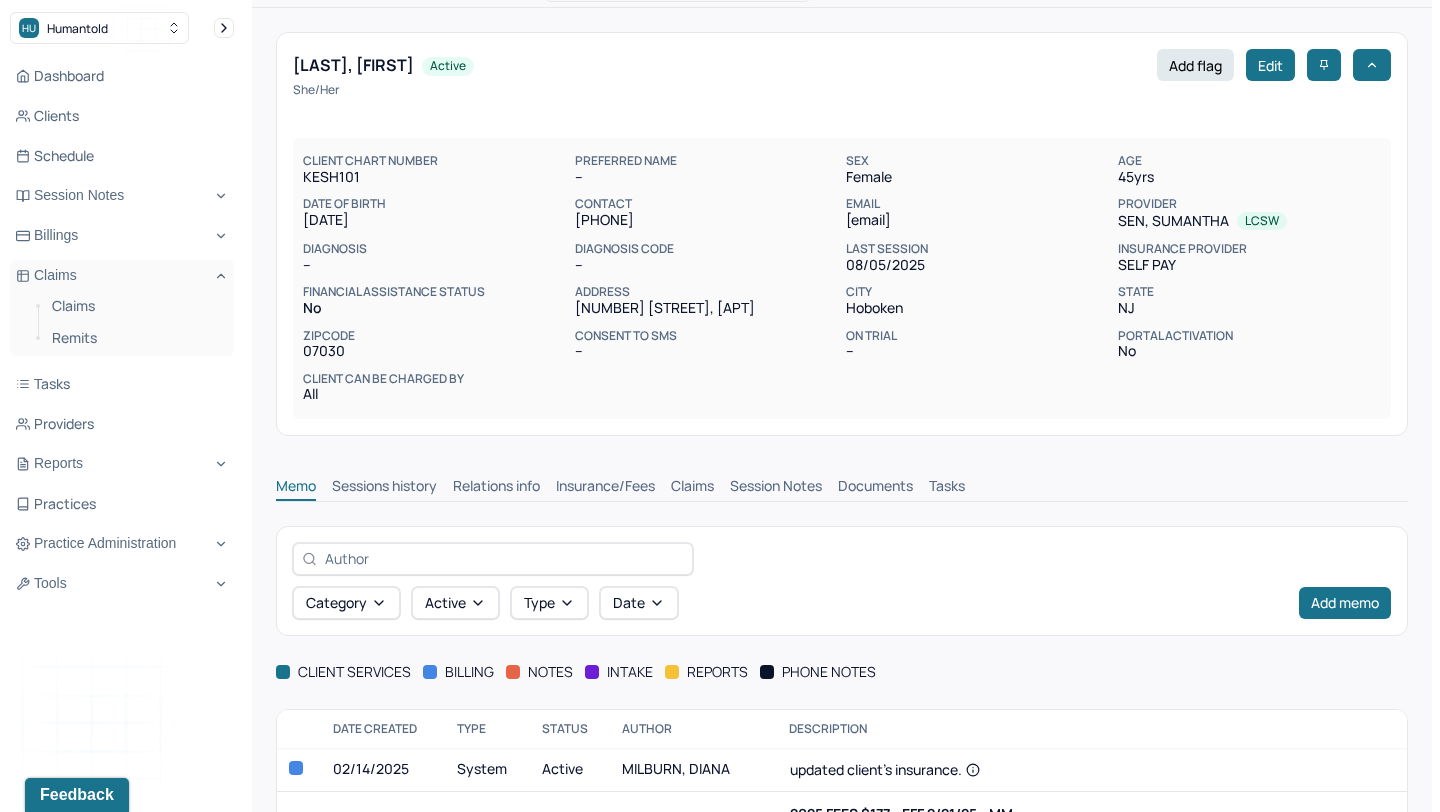 scroll, scrollTop: 135, scrollLeft: 0, axis: vertical 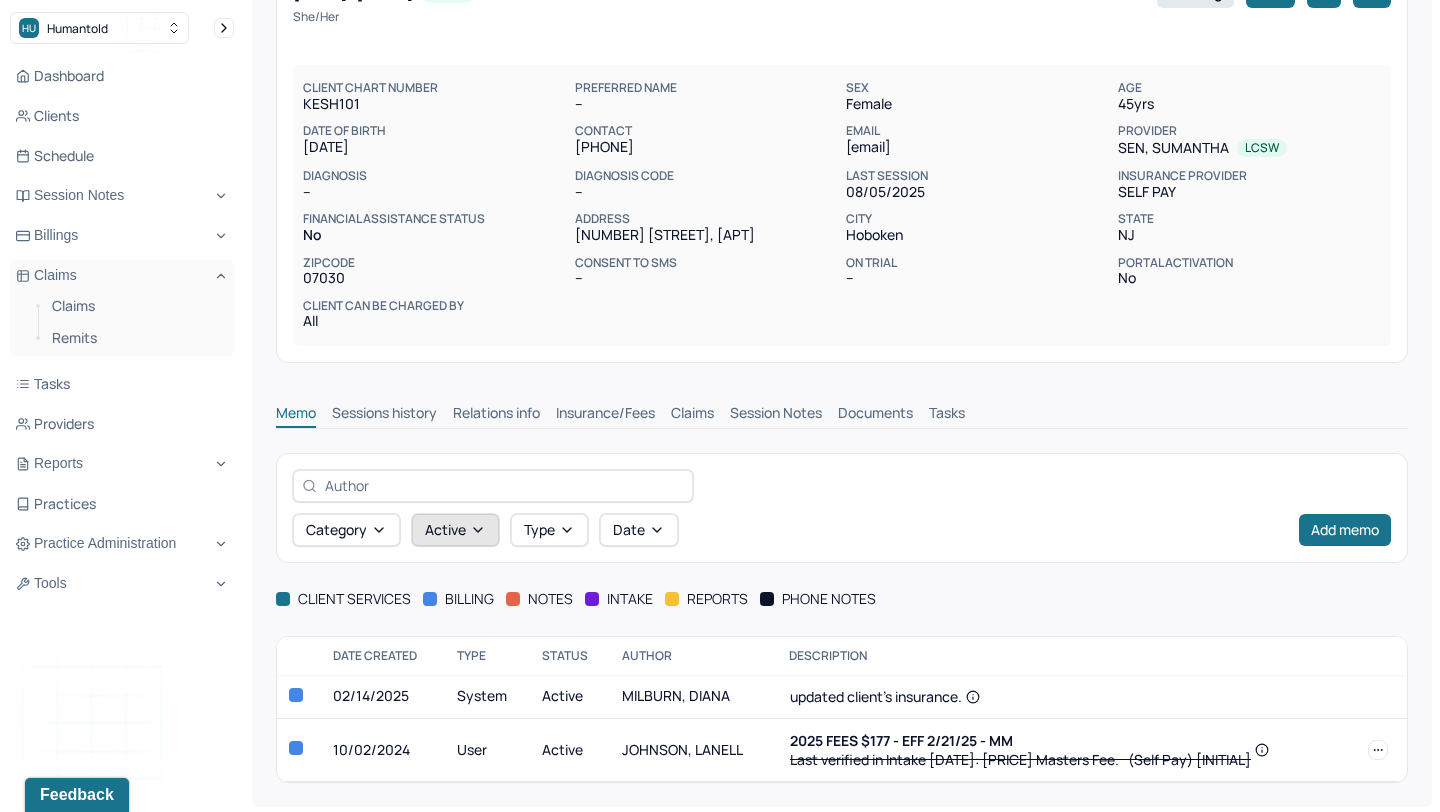 click on "active" at bounding box center (455, 530) 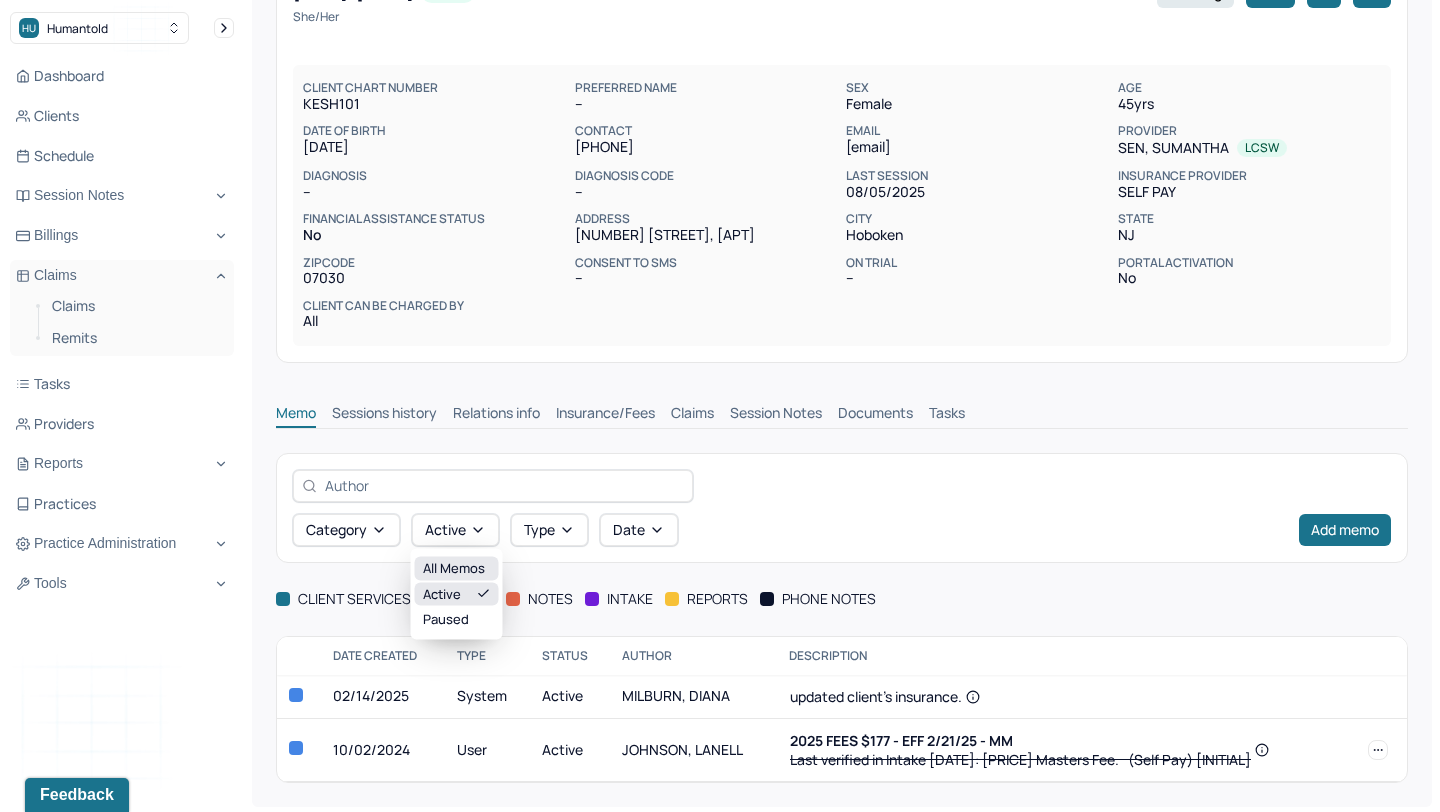 click on "All Memos" at bounding box center [457, 569] 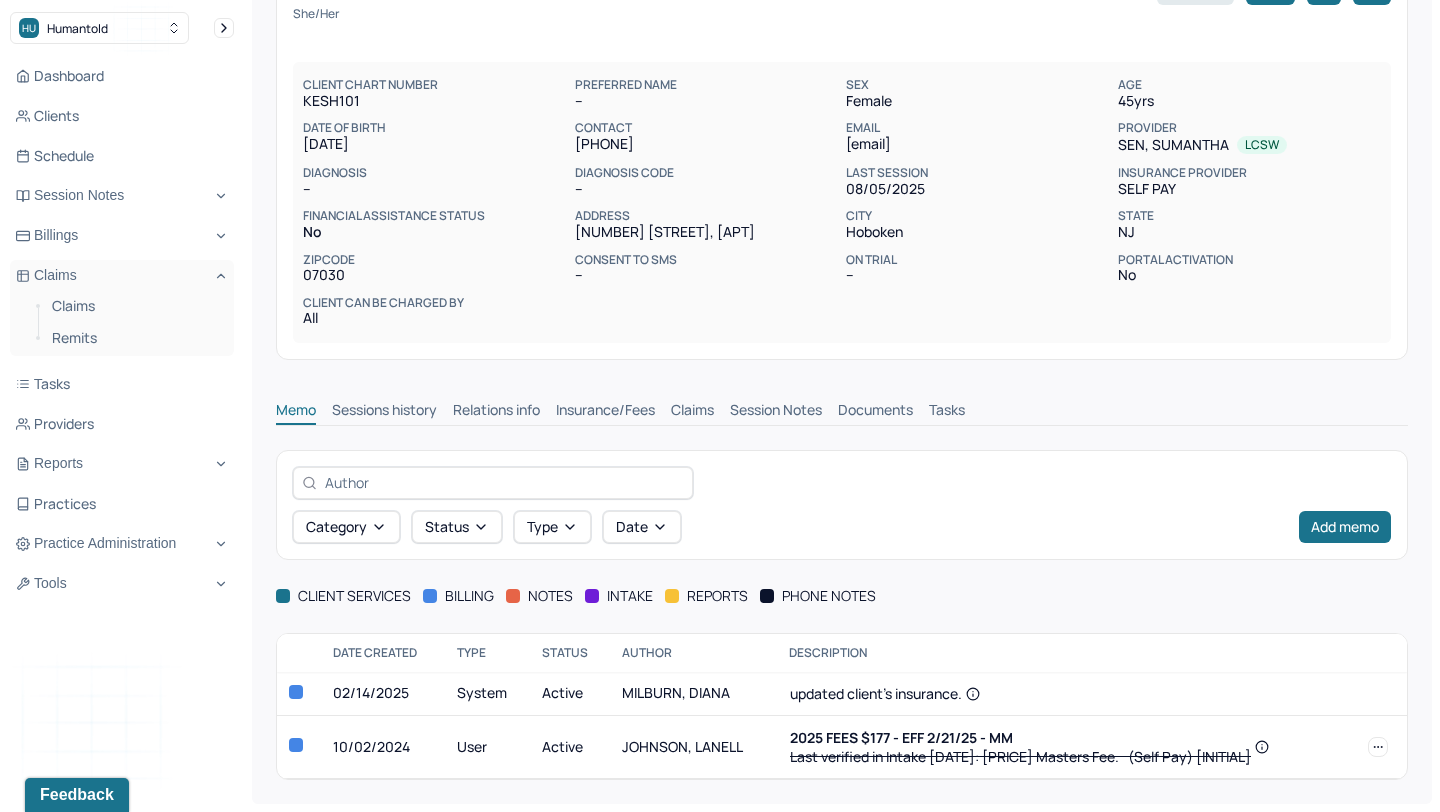 scroll, scrollTop: 135, scrollLeft: 0, axis: vertical 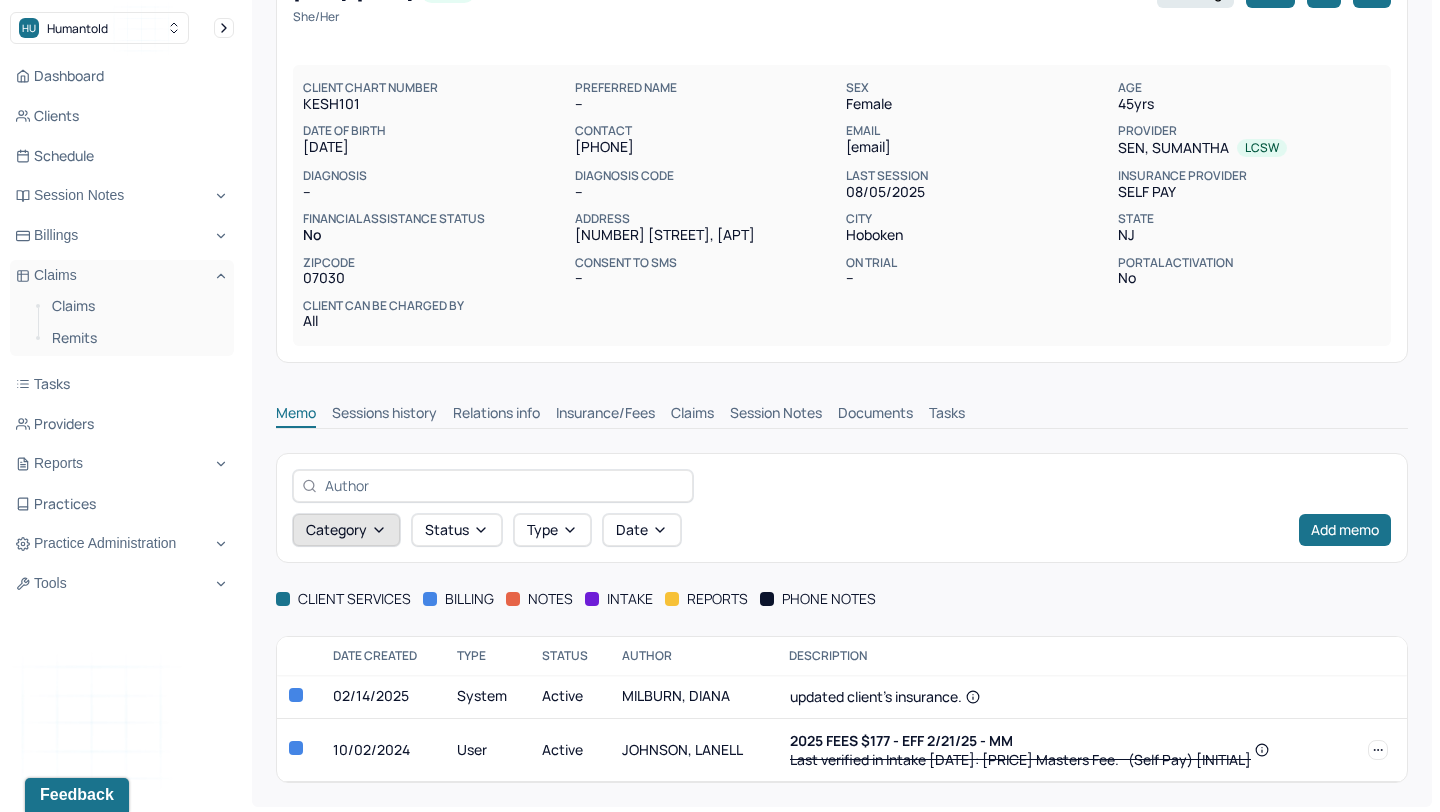 click on "Category" at bounding box center (346, 530) 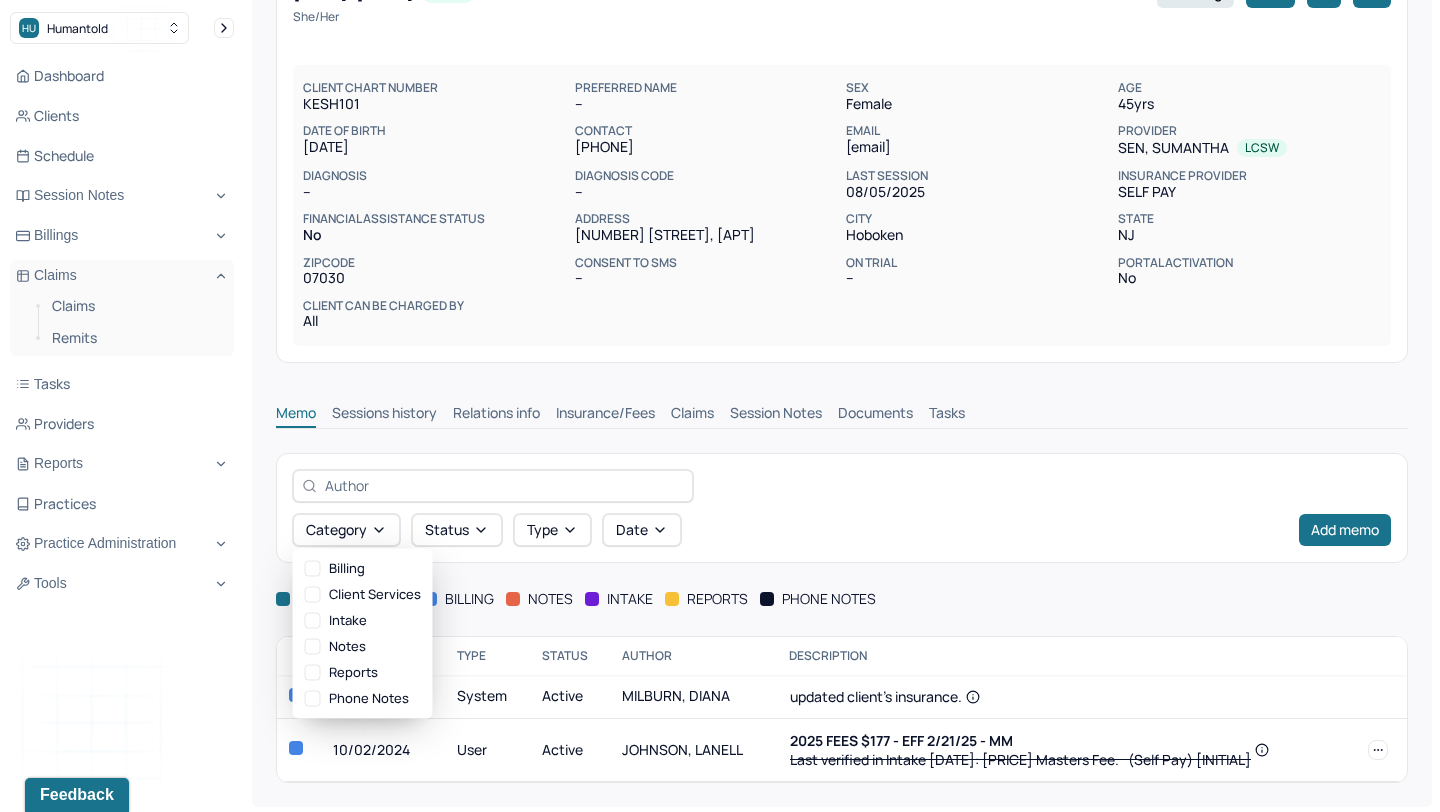 click on "Memo Sessions history Relations info Insurance/Fees Claims Session Notes Documents Tasks" at bounding box center (842, 408) 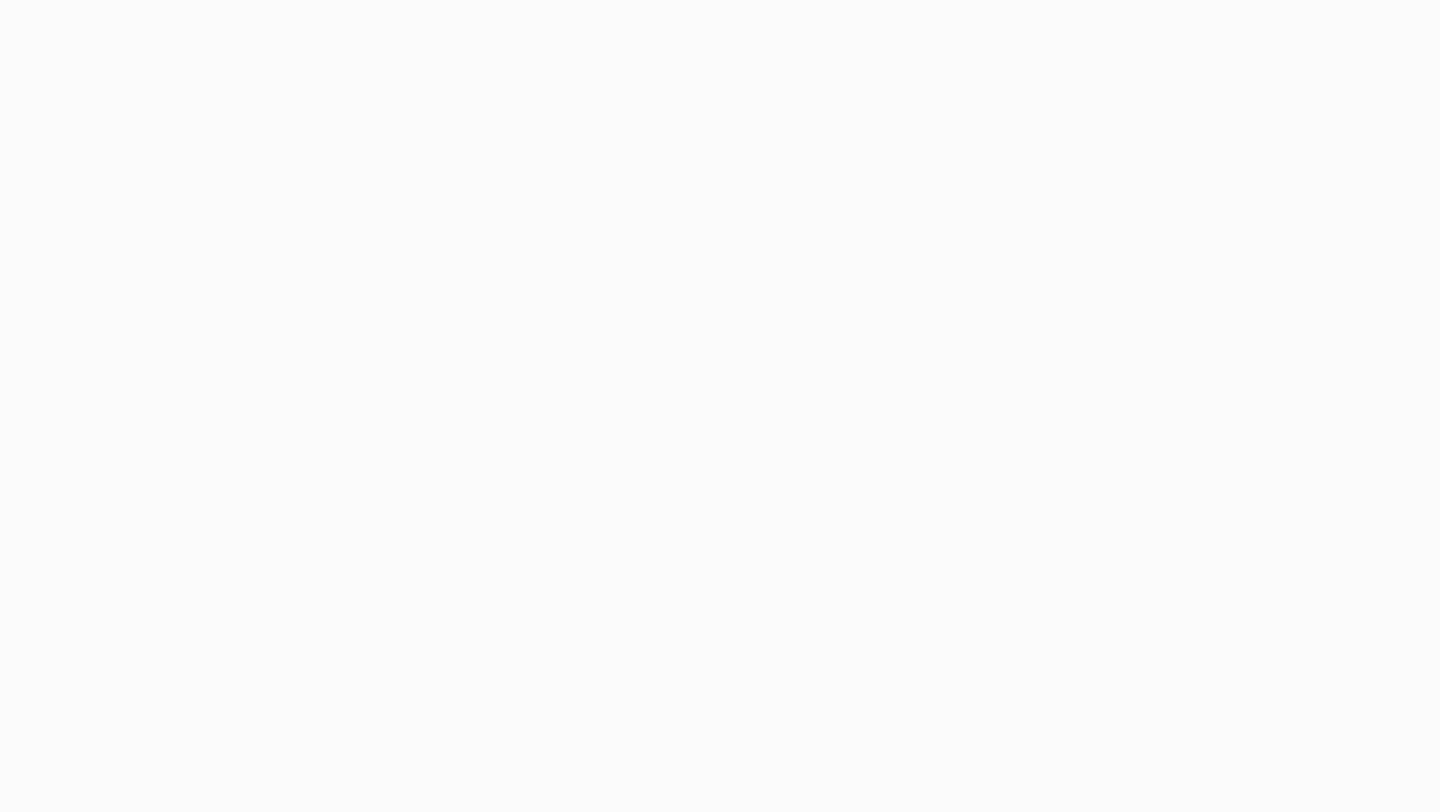 scroll, scrollTop: 0, scrollLeft: 0, axis: both 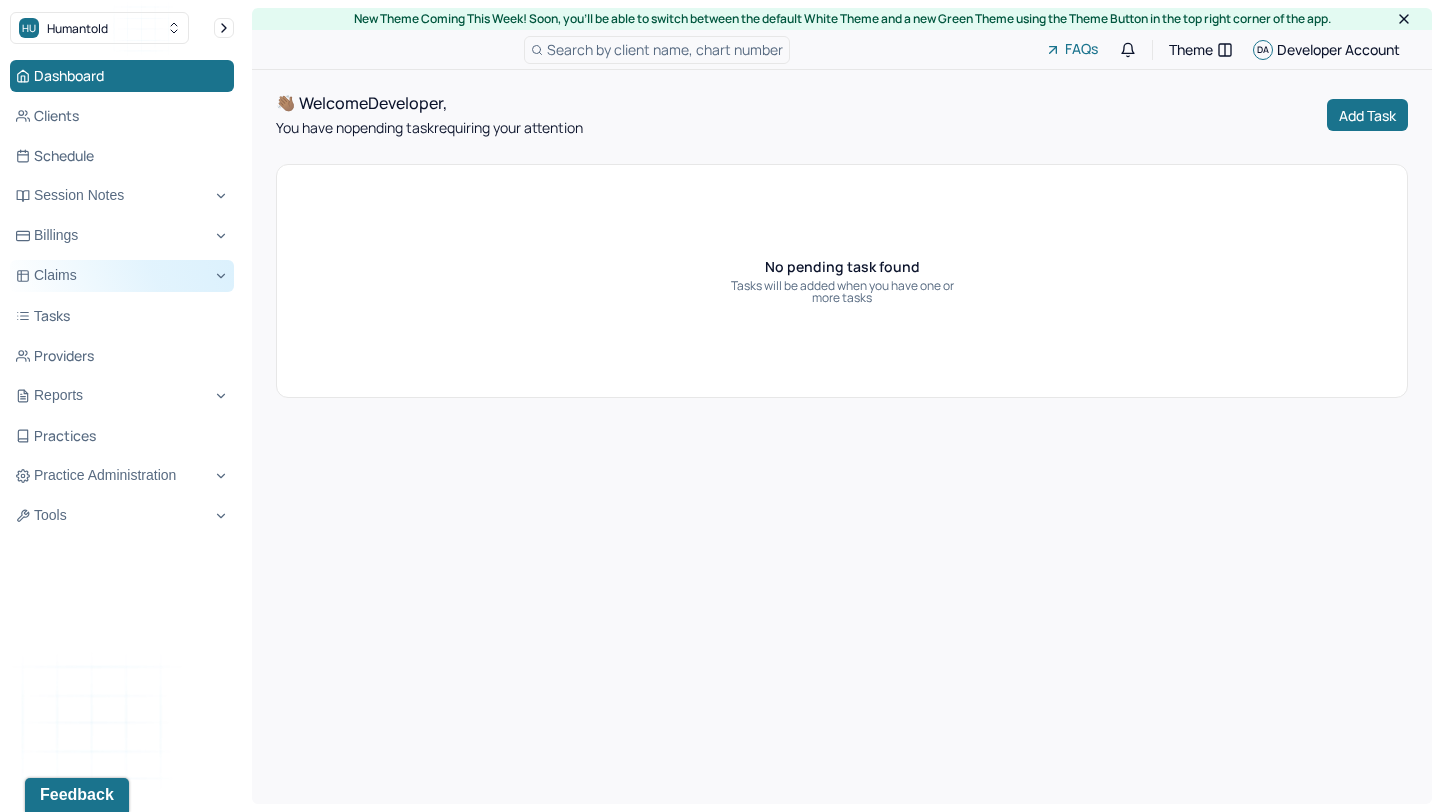 click on "Claims" at bounding box center (122, 276) 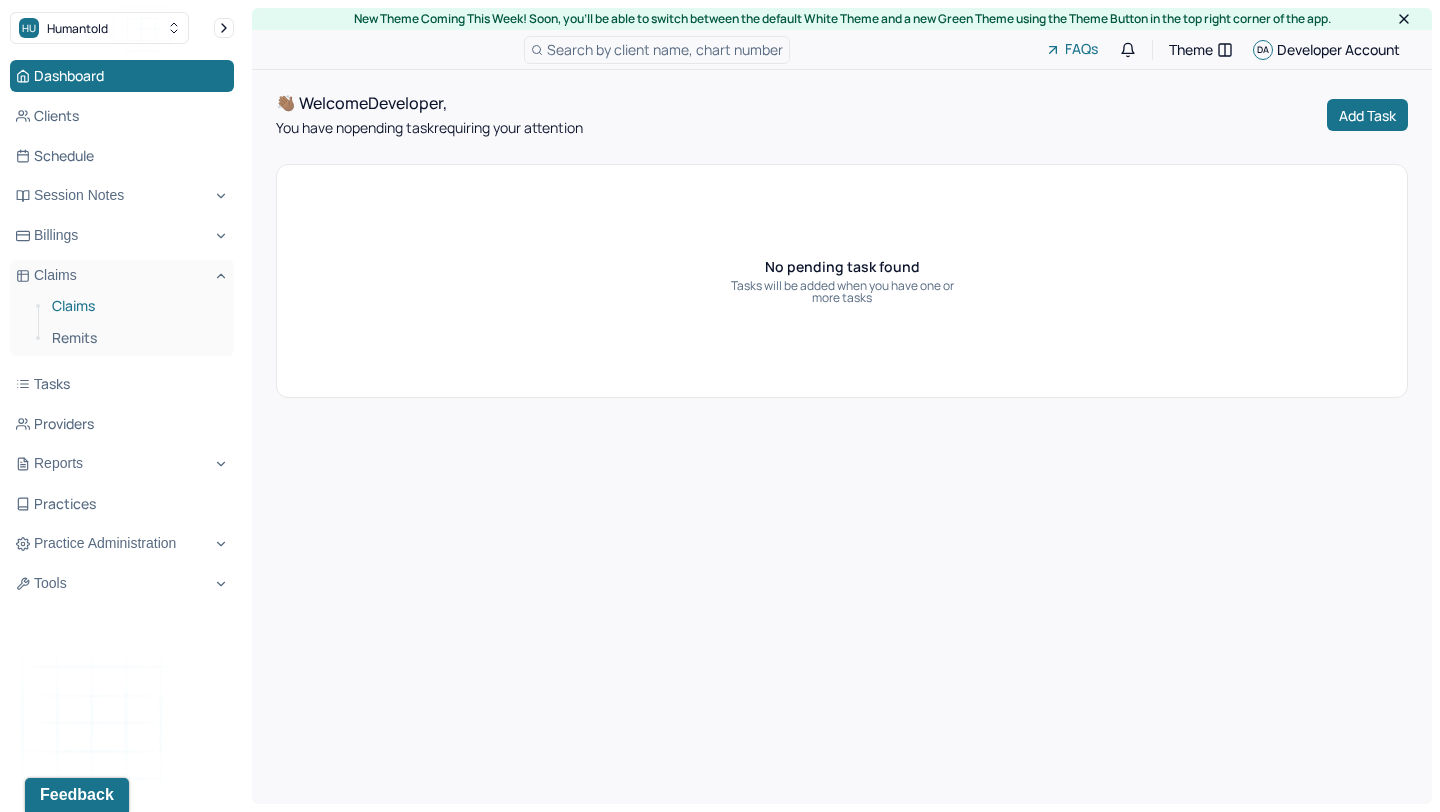 click on "Claims" at bounding box center (135, 306) 